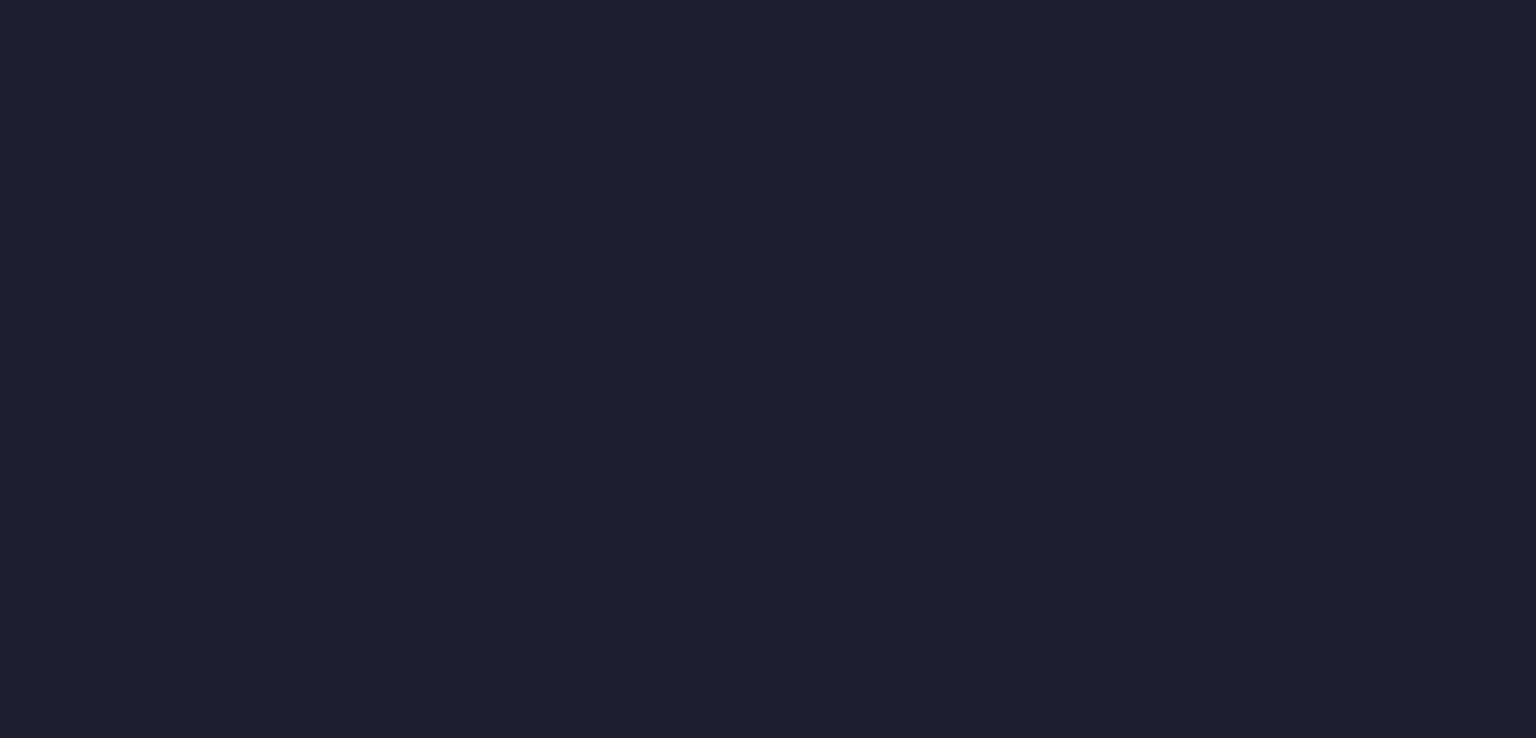 scroll, scrollTop: 0, scrollLeft: 0, axis: both 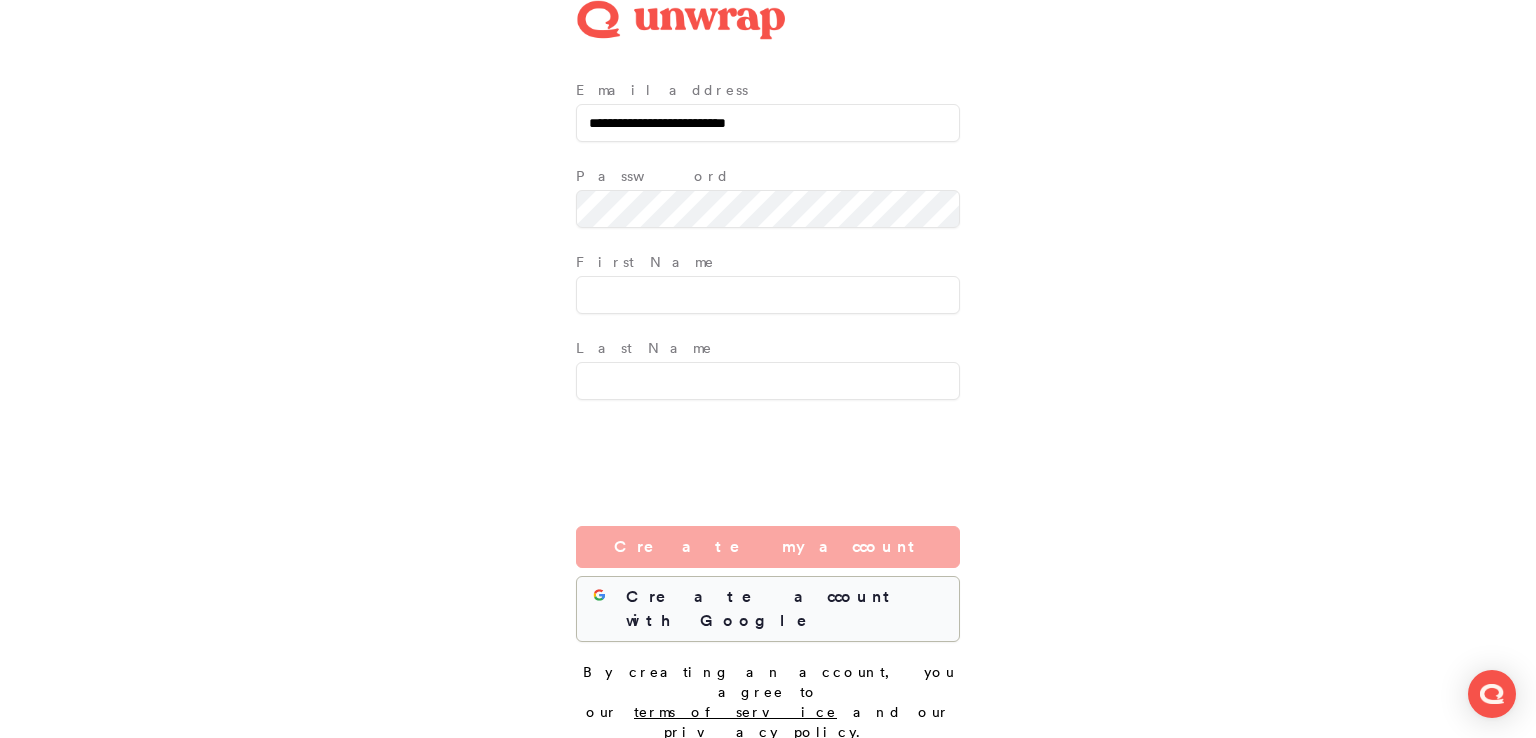 click on "Create account with Google" at bounding box center (784, 609) 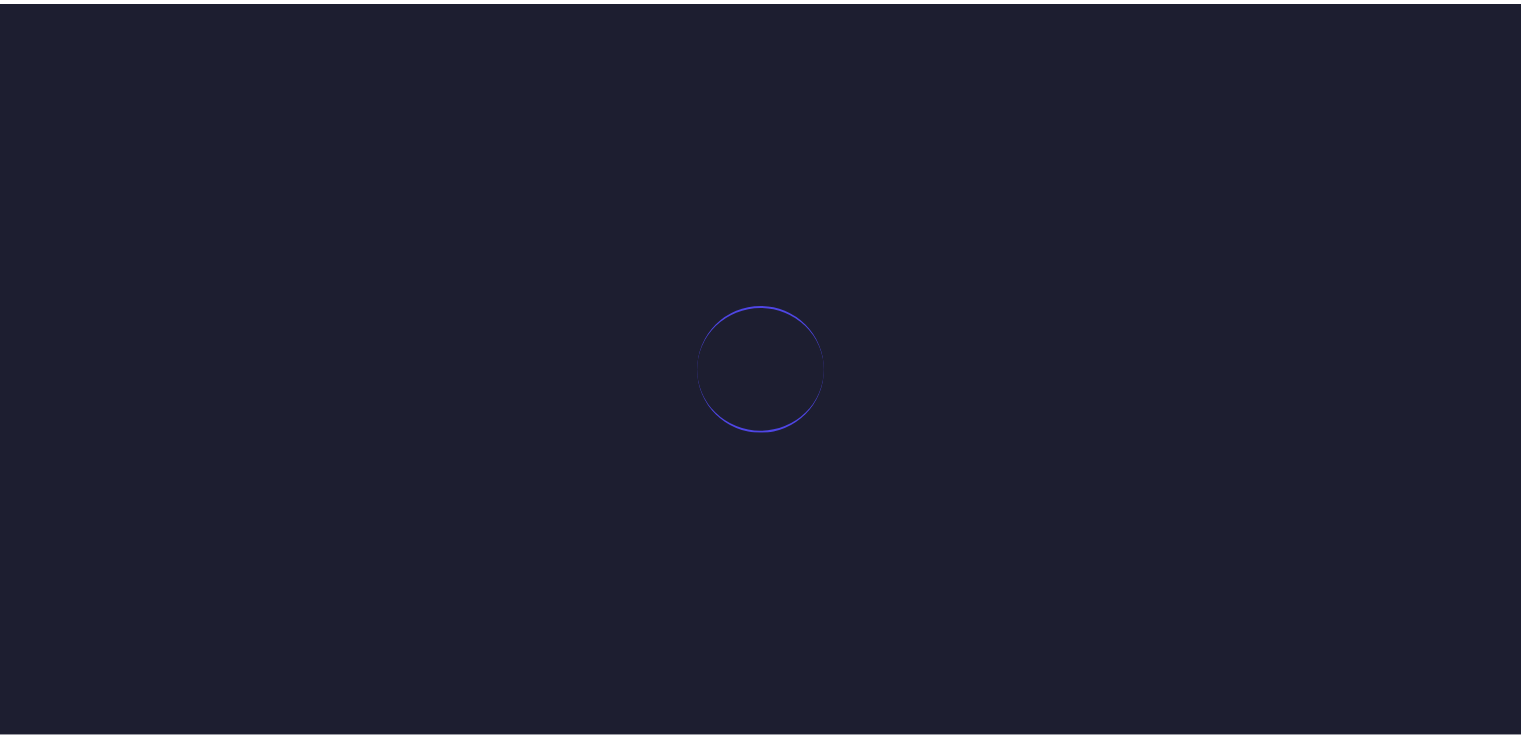 scroll, scrollTop: 0, scrollLeft: 0, axis: both 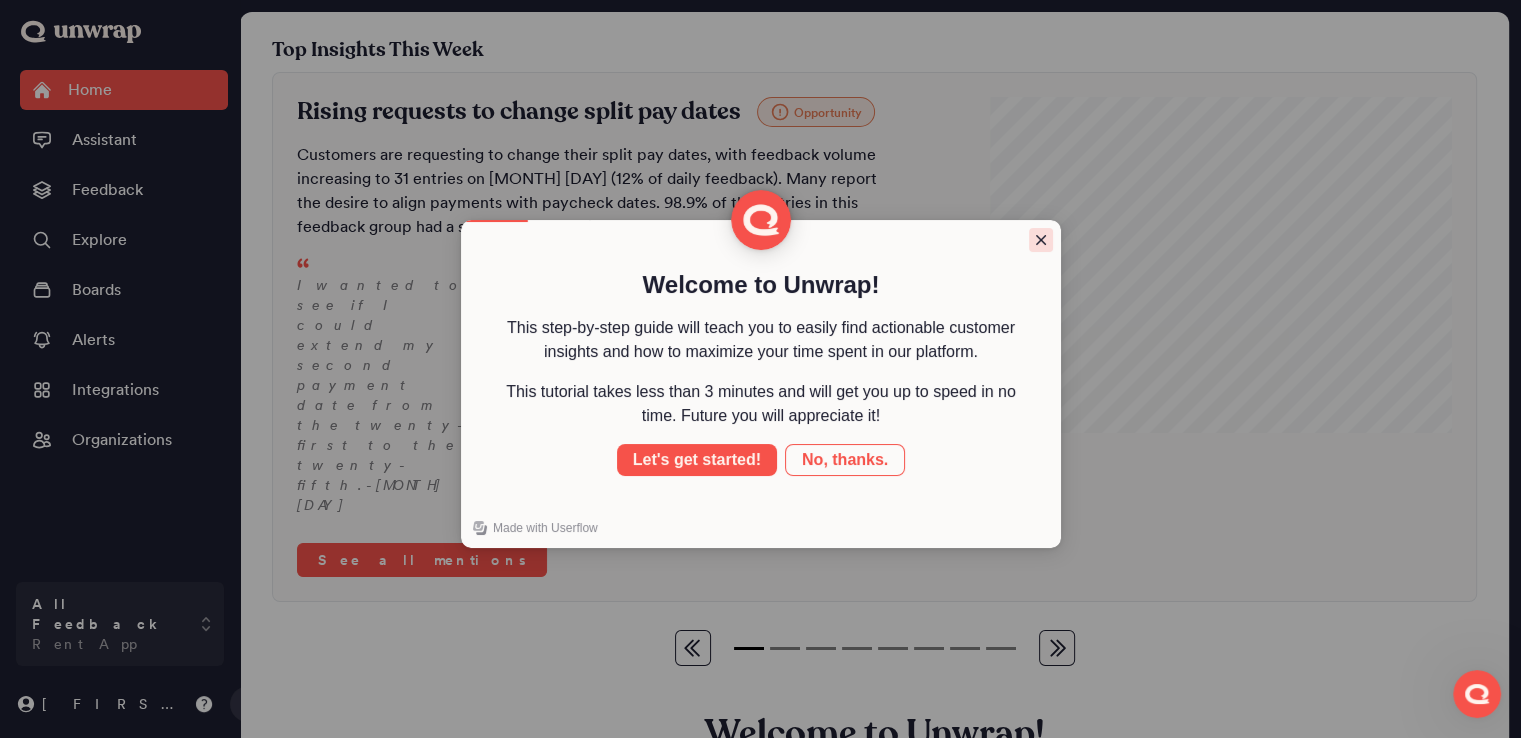 click 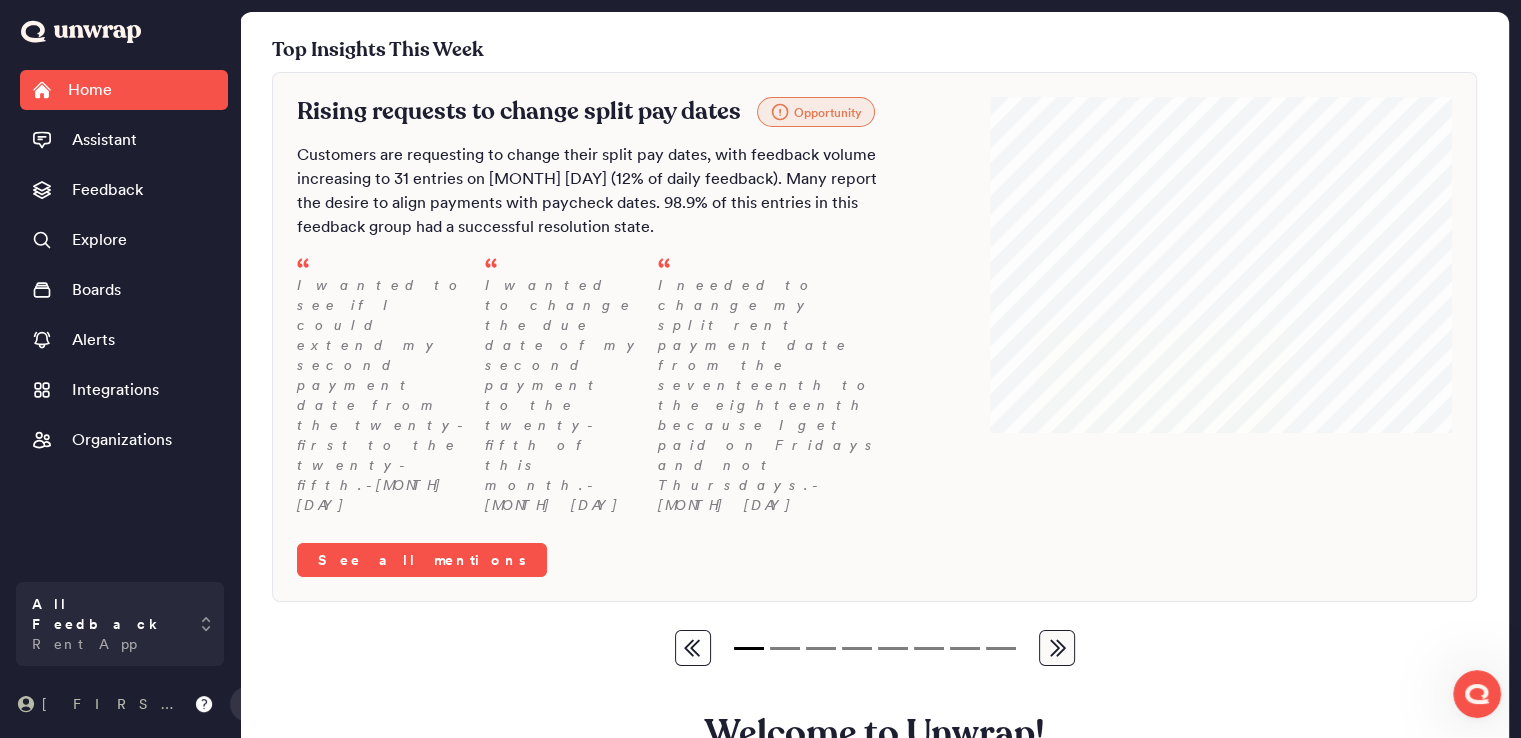 click on "[TEXT]" at bounding box center (114, 704) 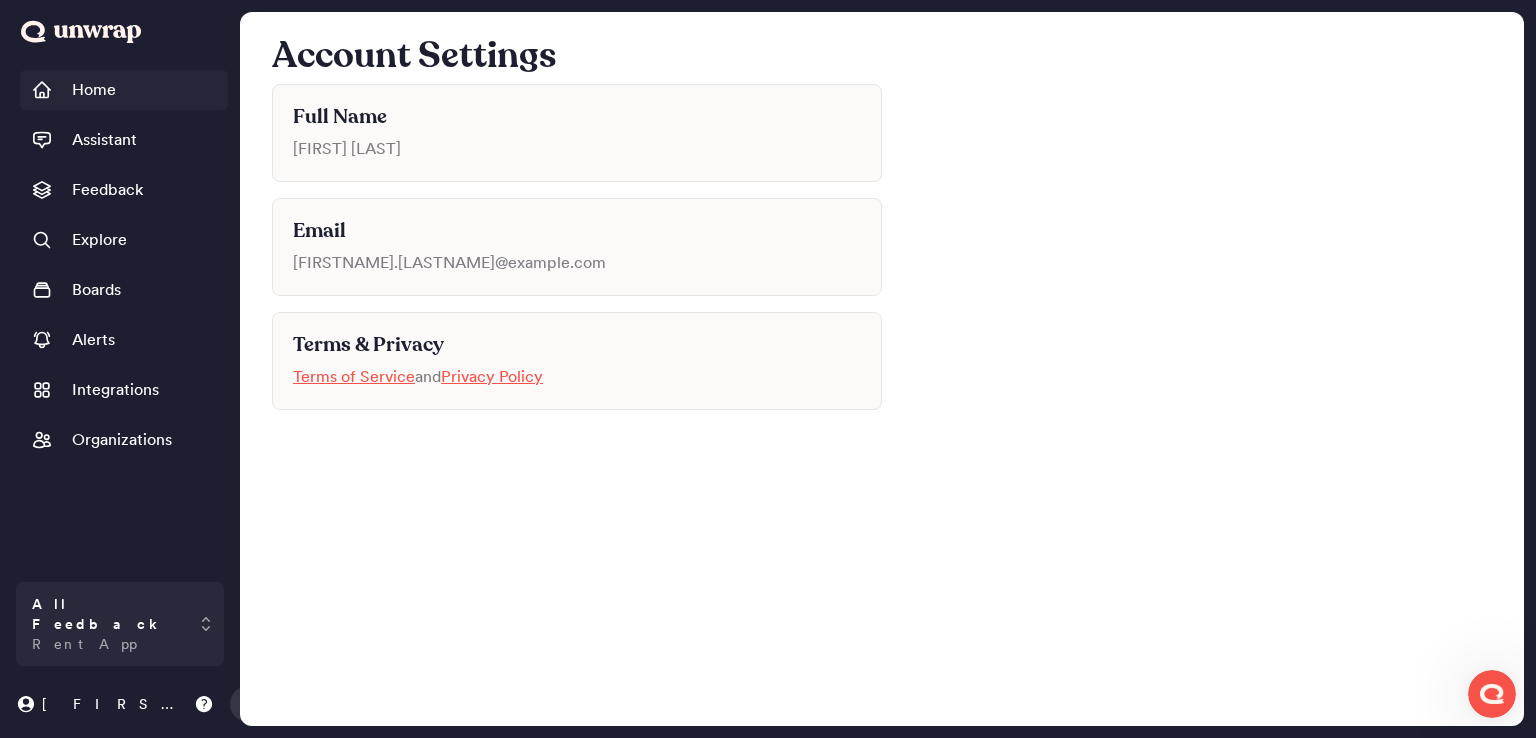 click on "Home" at bounding box center (124, 90) 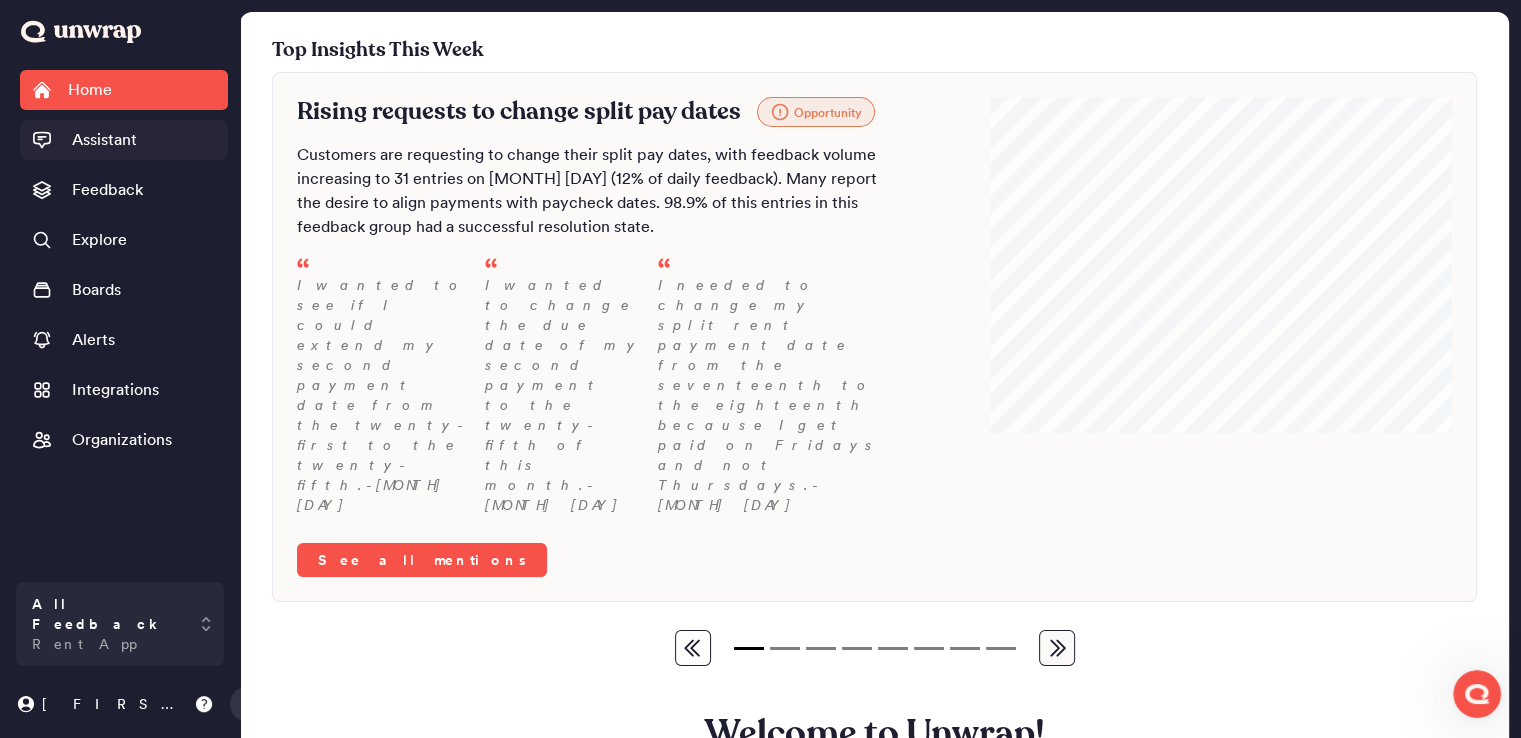 click on "Assistant" at bounding box center [124, 140] 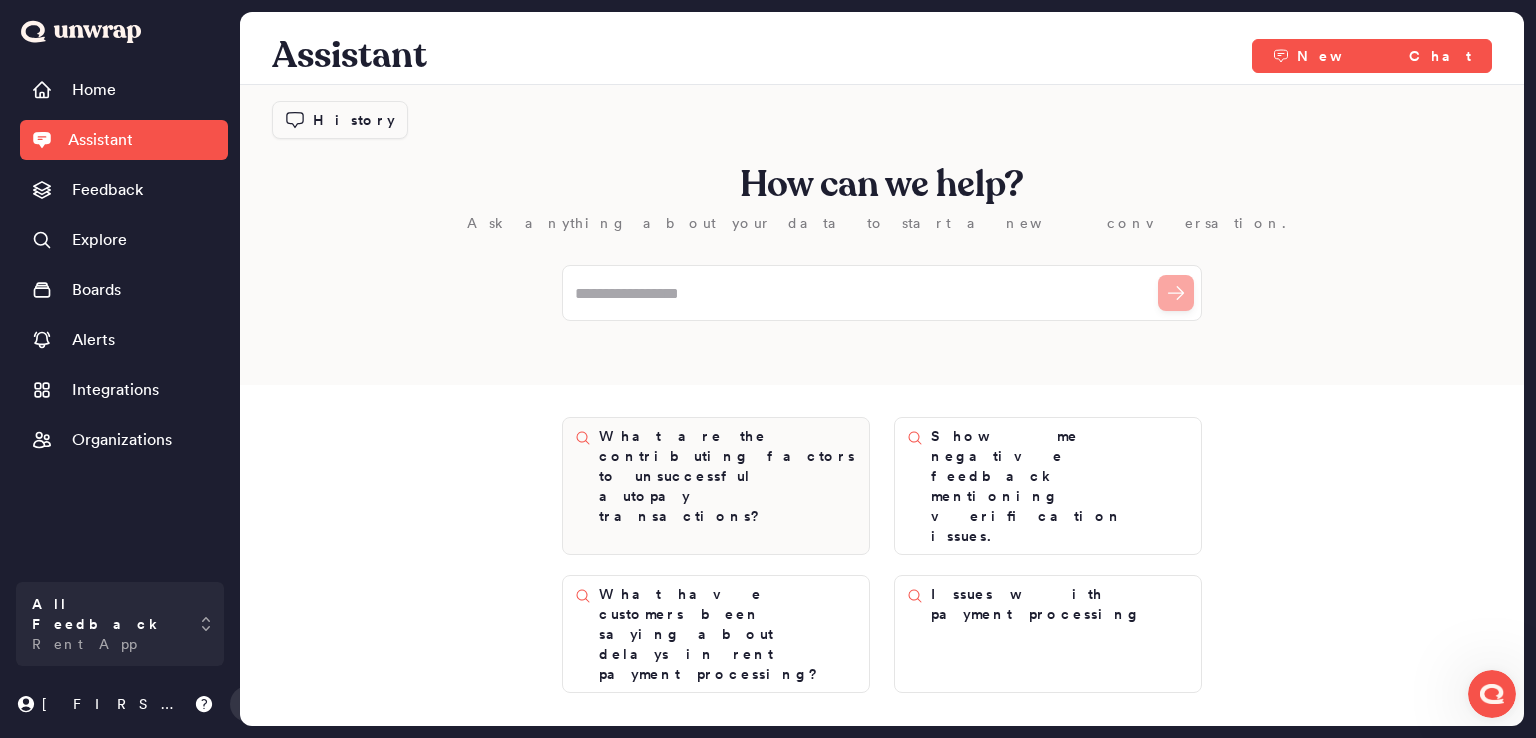 click on "What are the contributing factors to unsuccessful autopay transactions?" at bounding box center (728, 476) 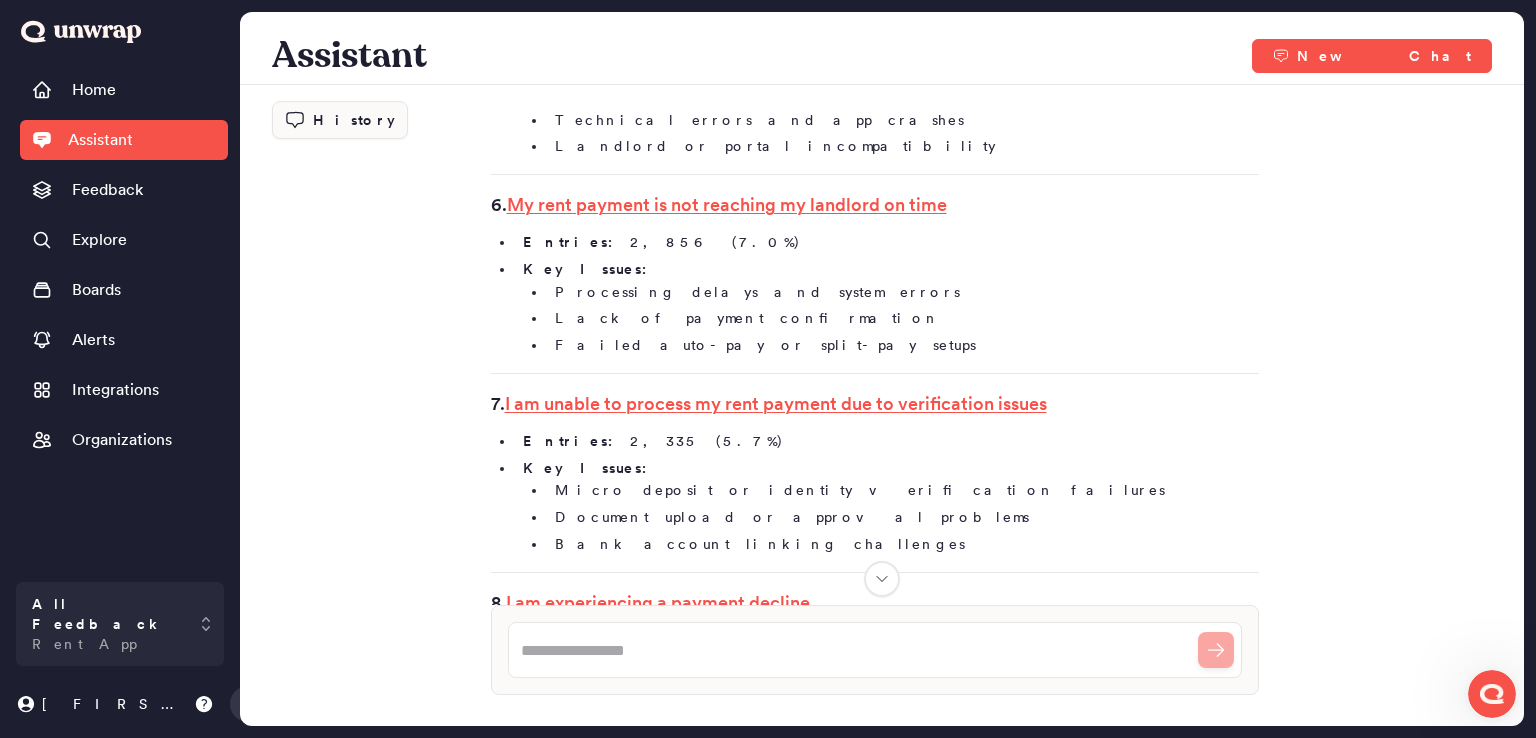 scroll, scrollTop: 0, scrollLeft: 0, axis: both 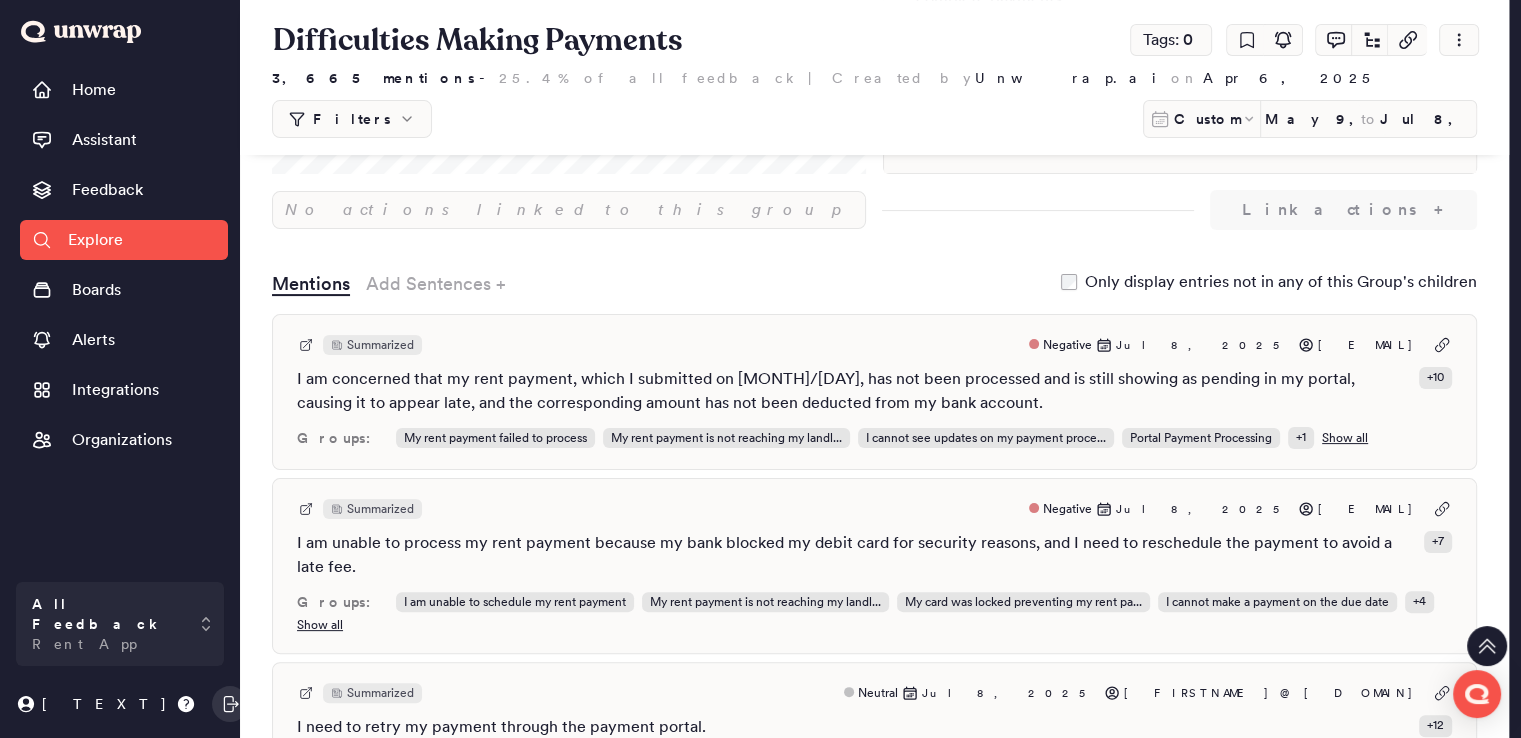 click on "Jul 8, 2025" at bounding box center (1203, 345) 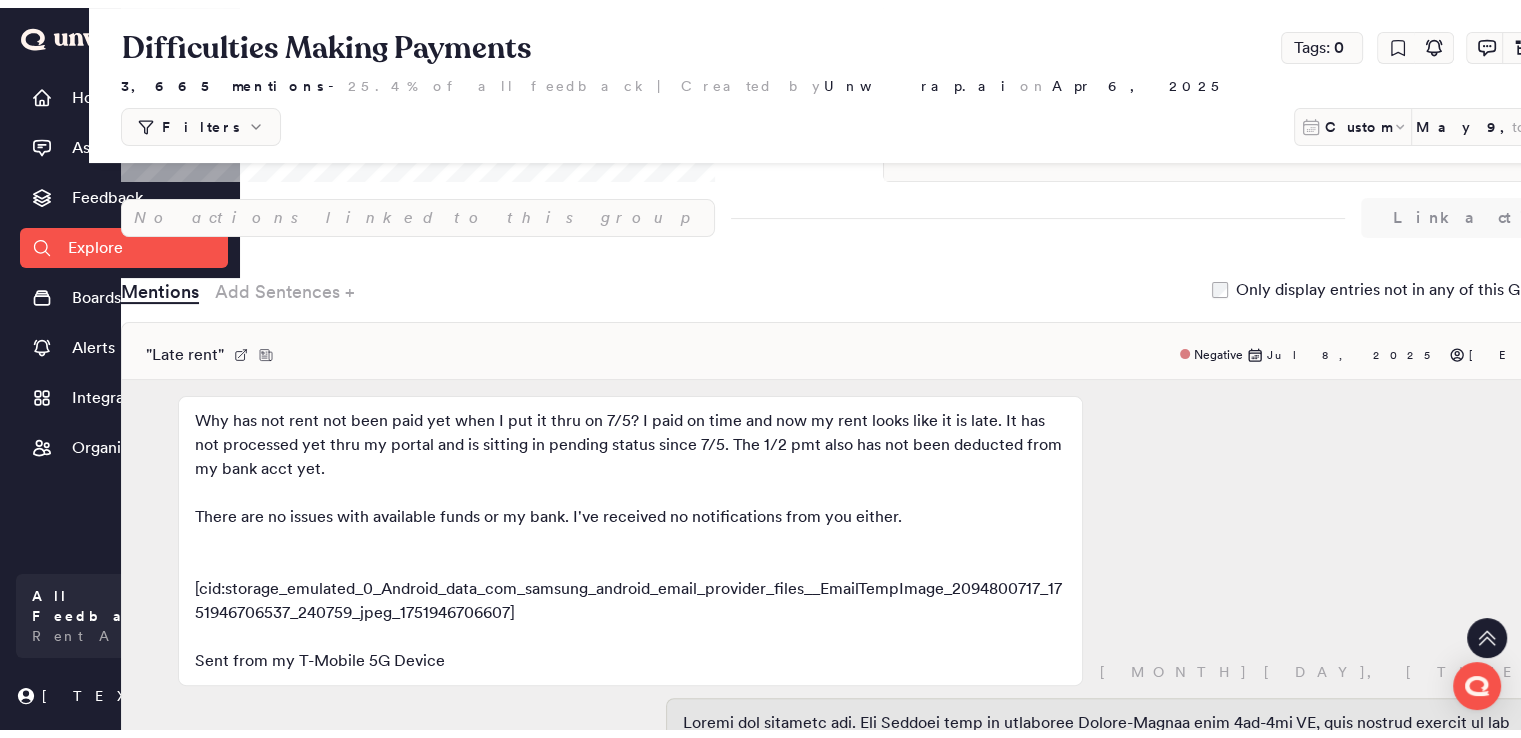 scroll, scrollTop: 169, scrollLeft: 0, axis: vertical 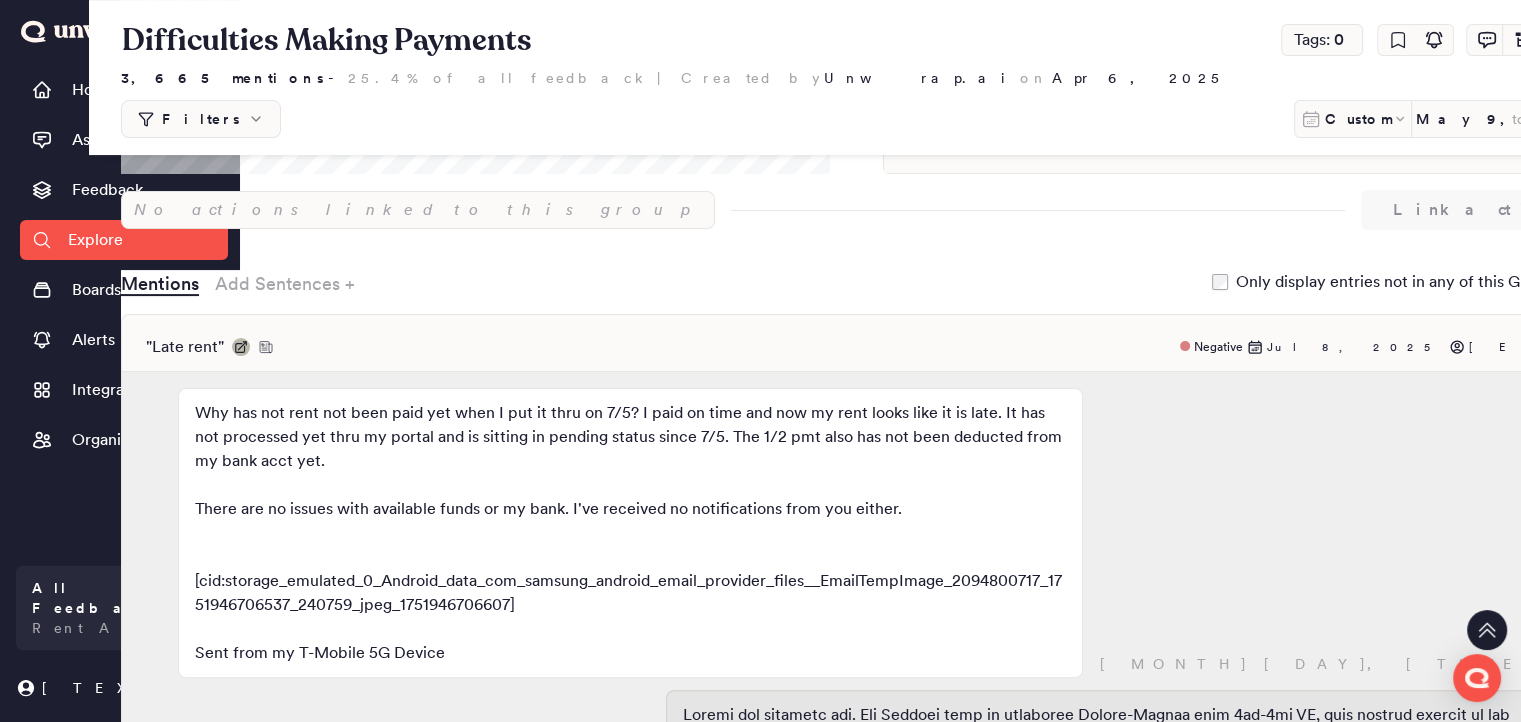 click 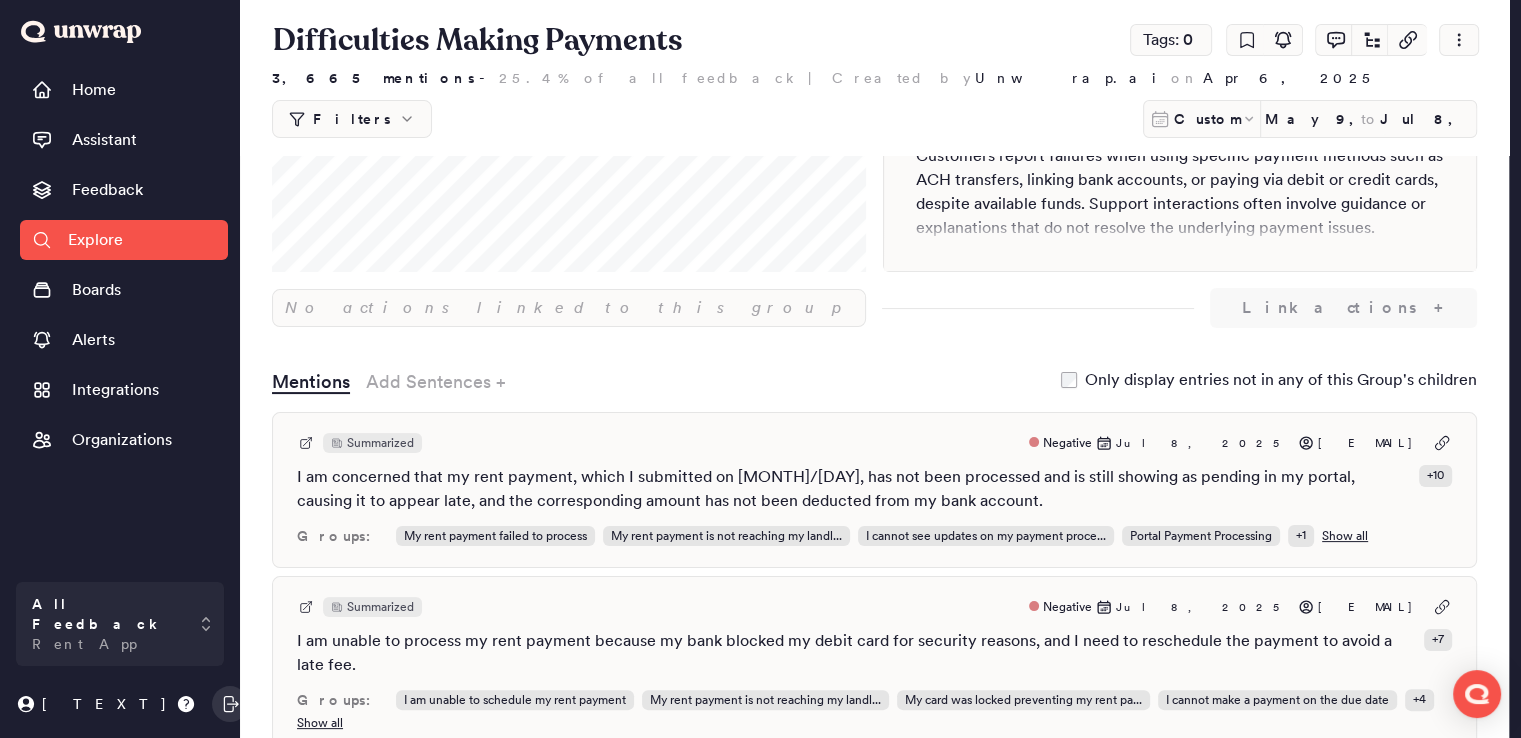 scroll, scrollTop: 0, scrollLeft: 0, axis: both 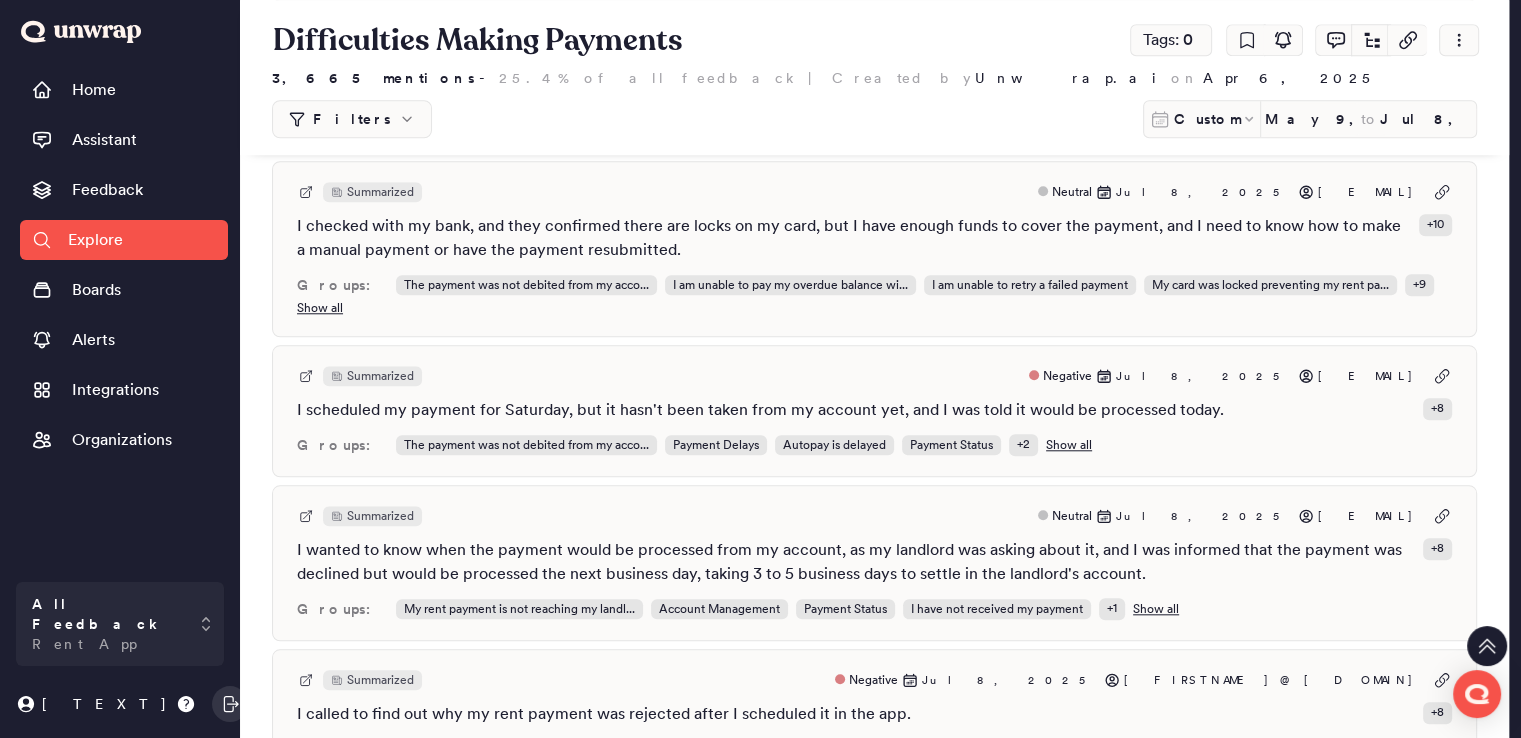 click on "[EMAIL]" at bounding box center (1371, 516) 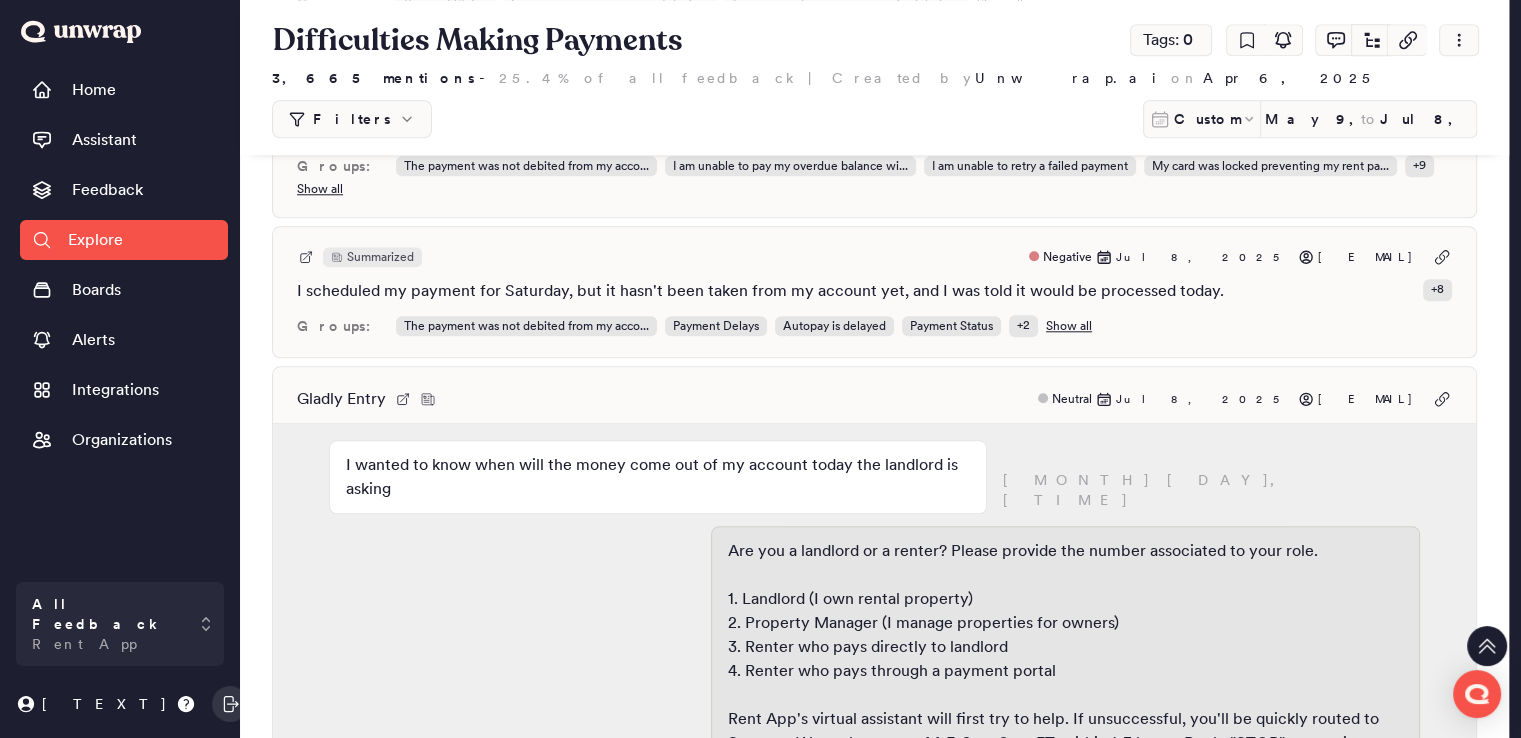 scroll, scrollTop: 1925, scrollLeft: 0, axis: vertical 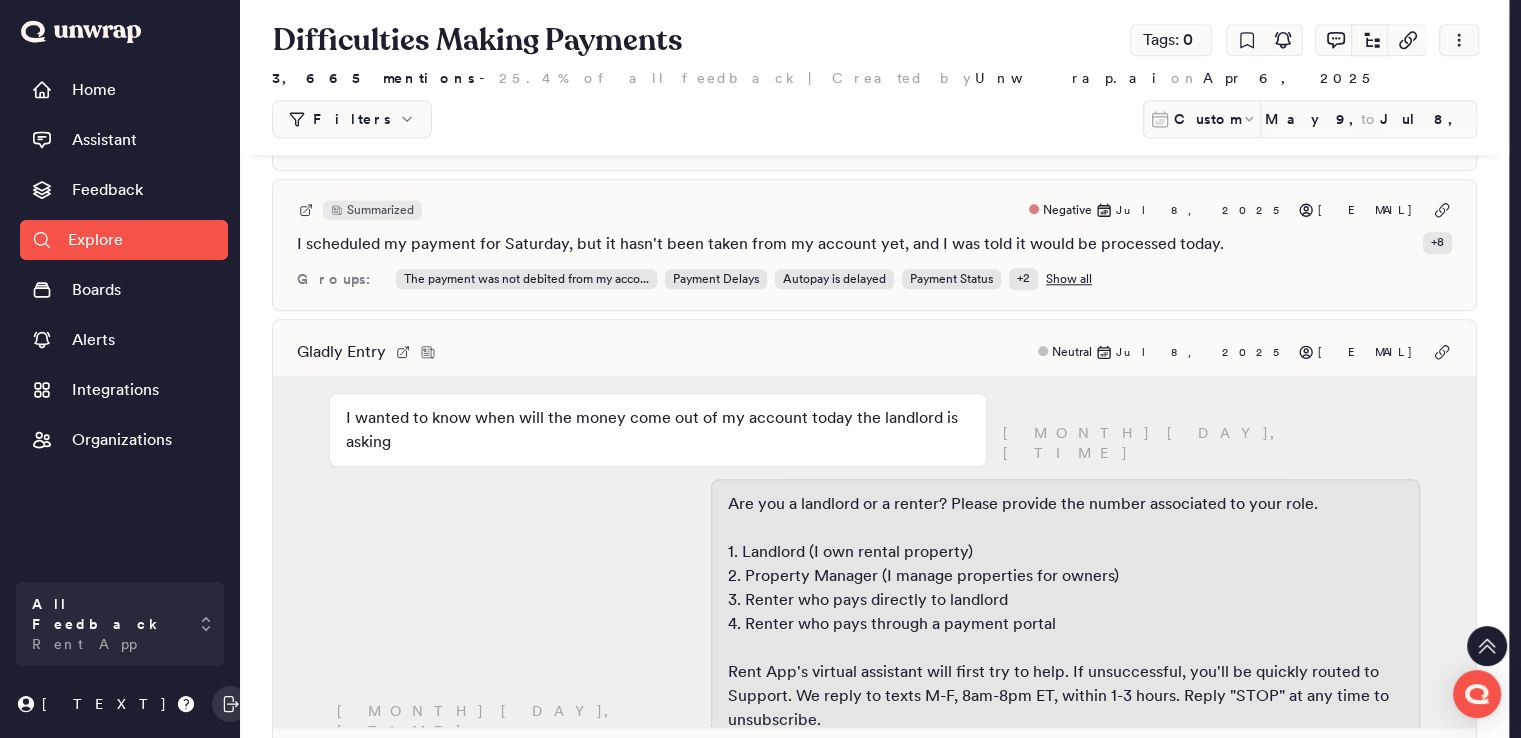 click on "I wanted to know when will the money come out of my account today the landlord is asking" at bounding box center (658, 430) 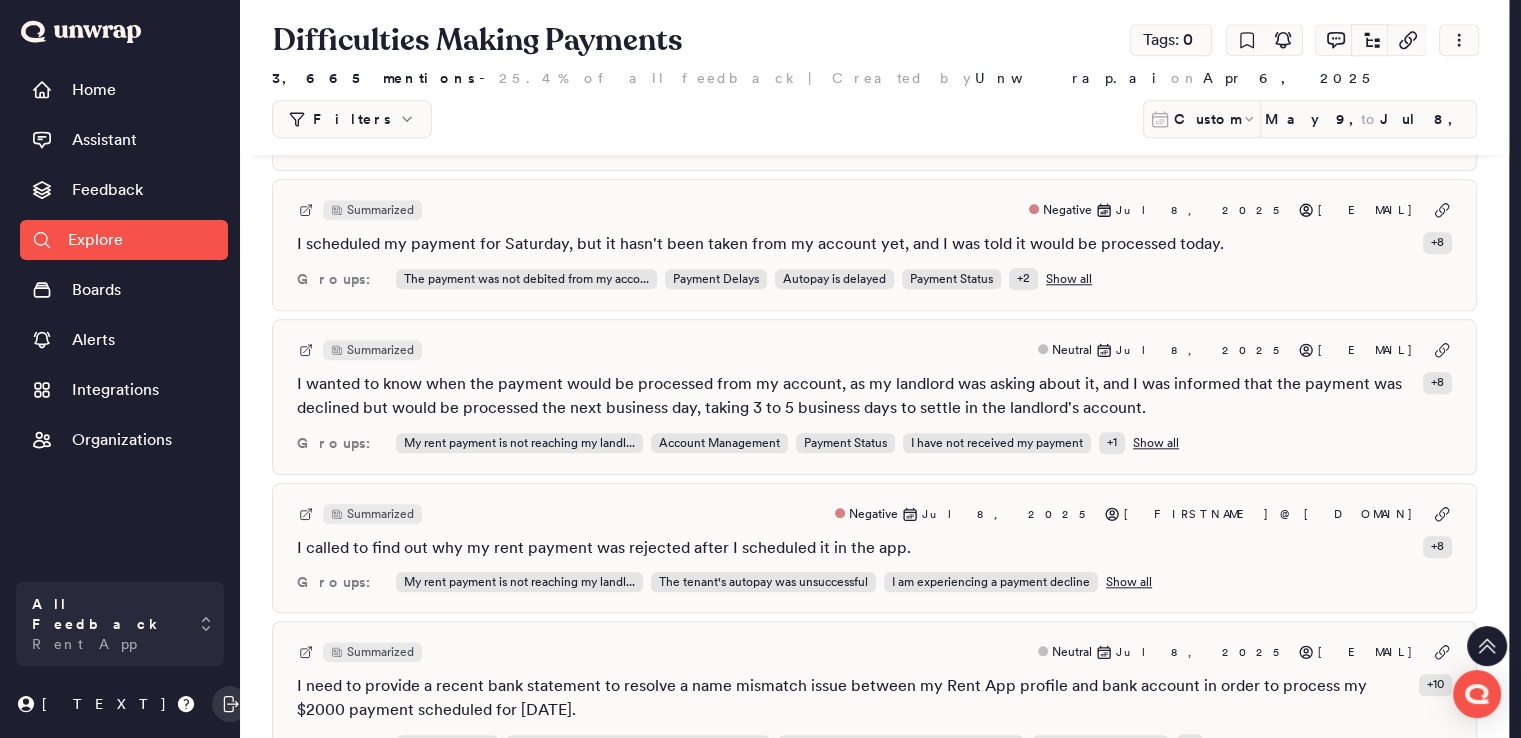 click on "Summarized Neutral [DATE], [YEAR] [EMAIL]" at bounding box center [874, 350] 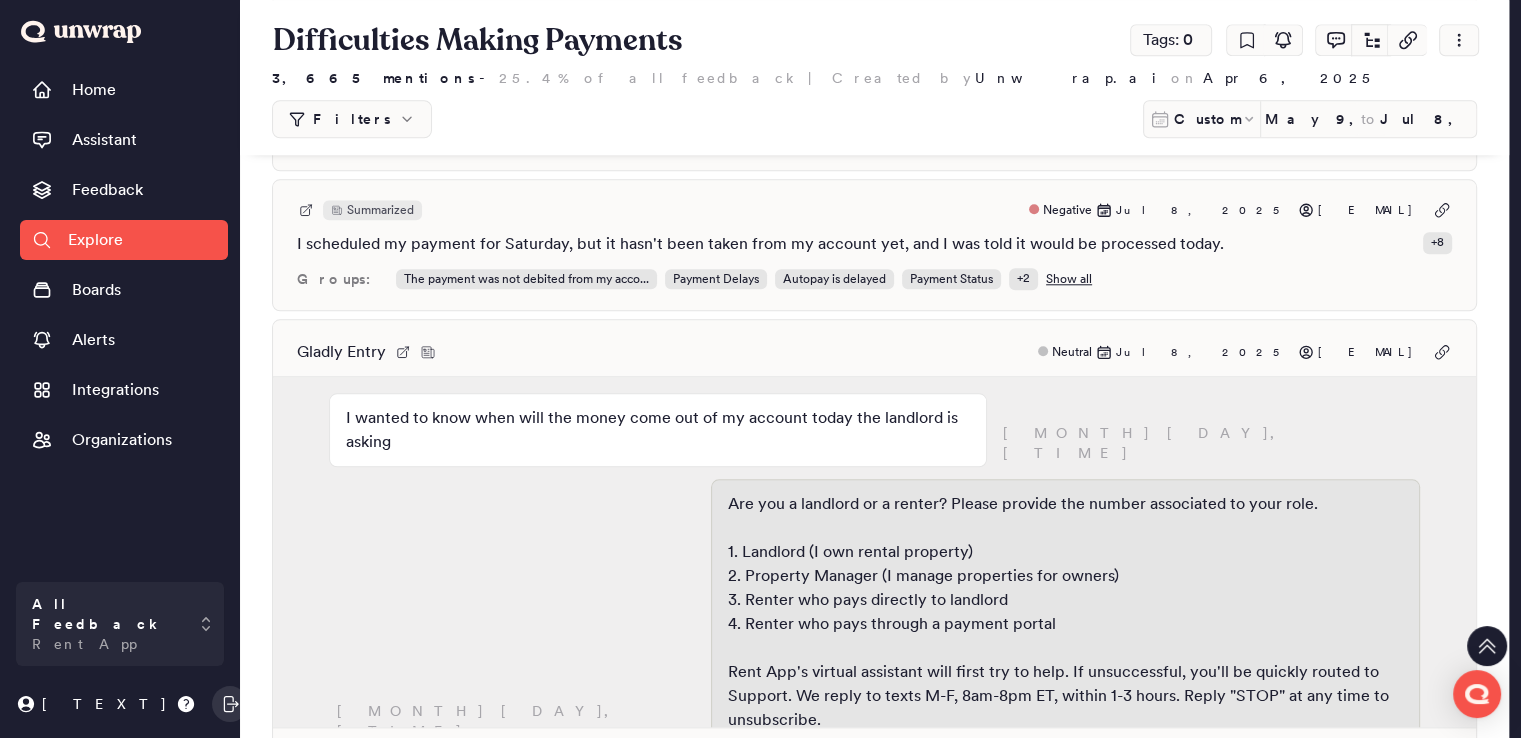 click on "[EMAIL]" at bounding box center (1371, 352) 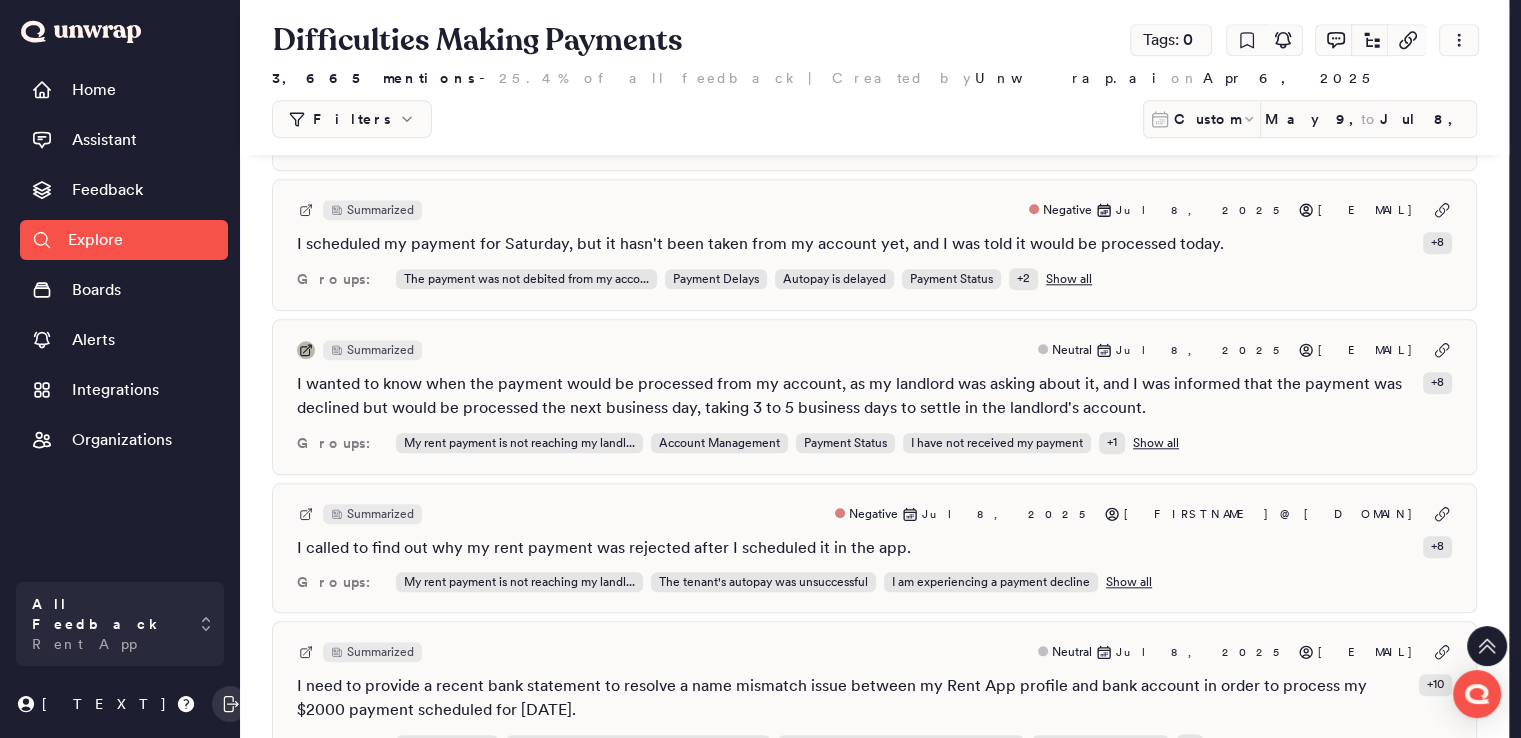 click 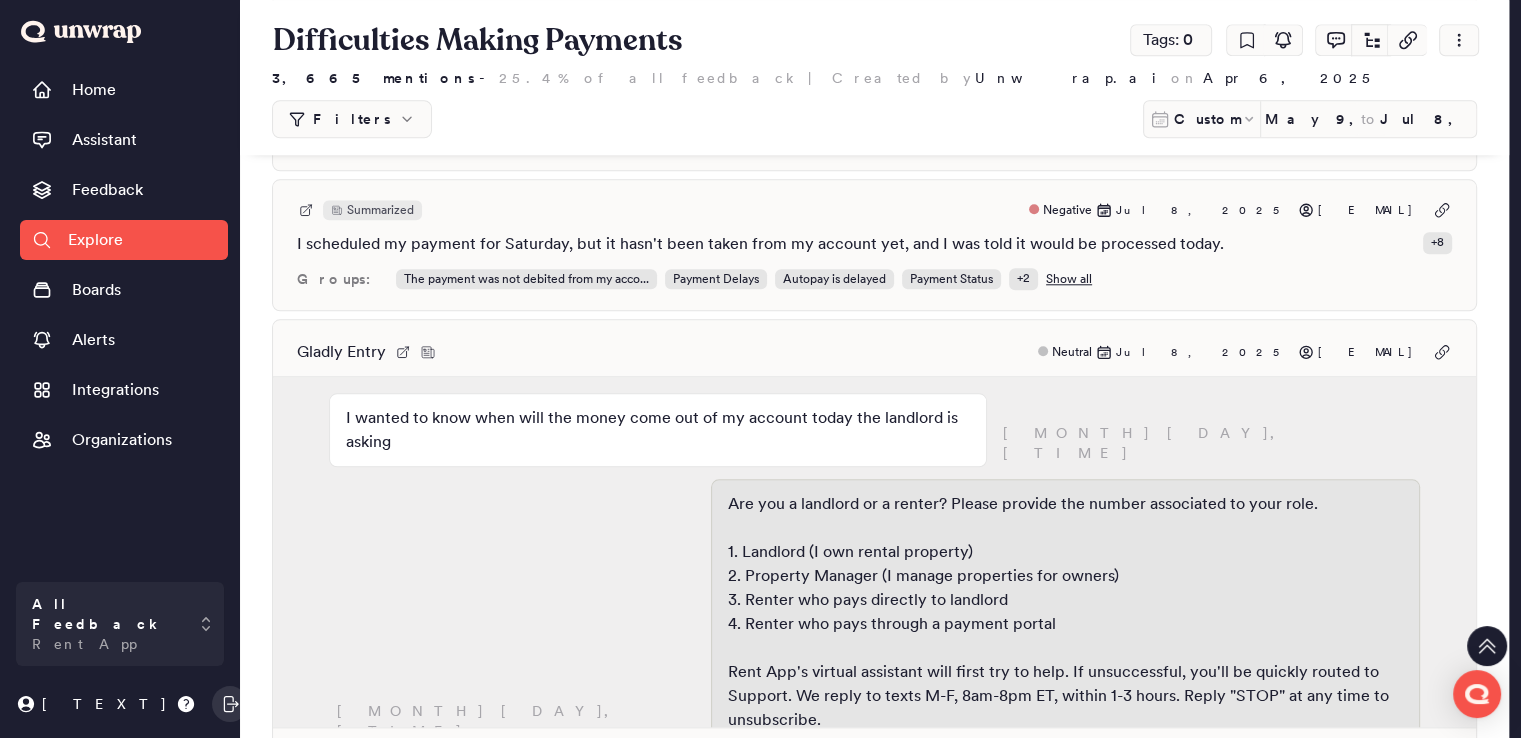 click on "Gladly Entry Neutral Jul 8, 2025 [EMAIL]" at bounding box center [874, 352] 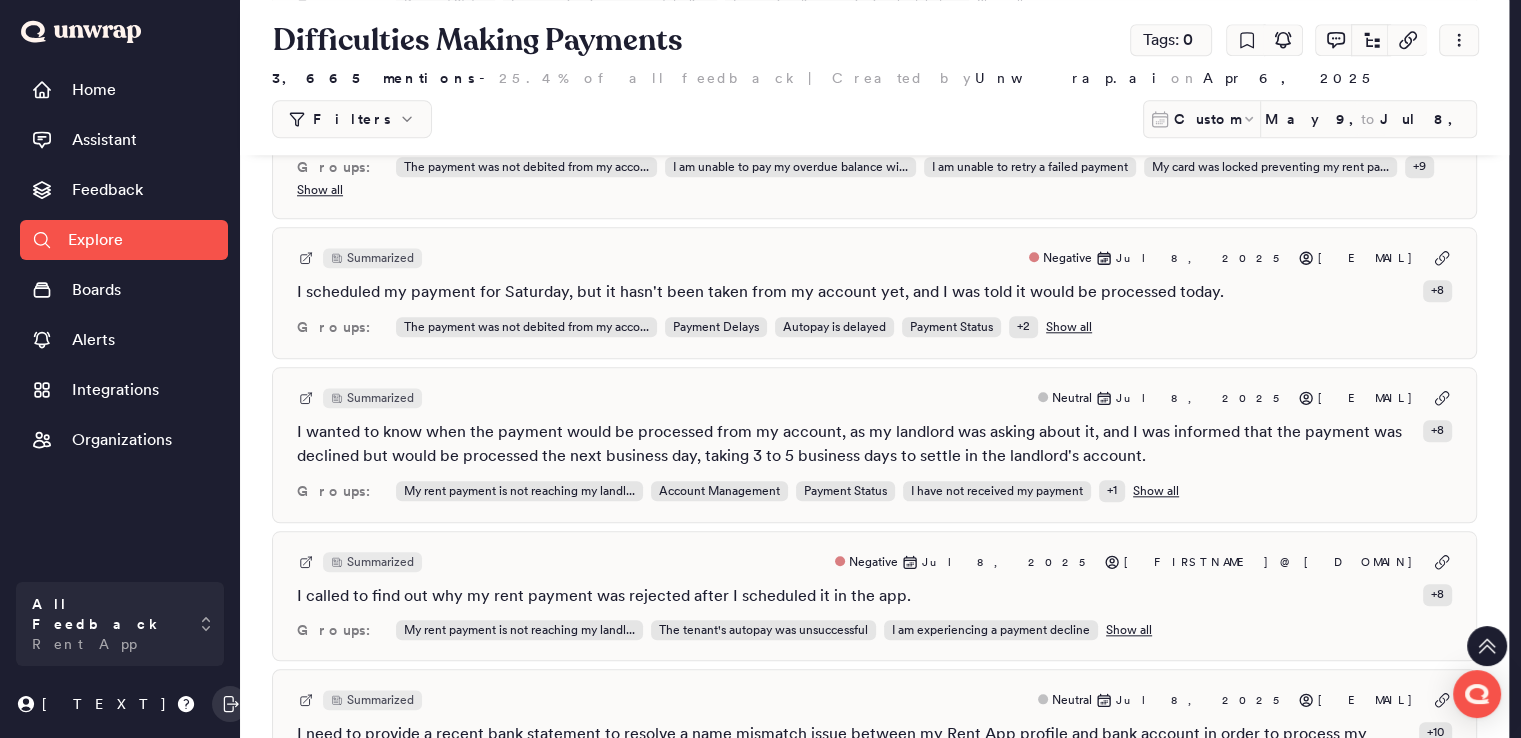 scroll, scrollTop: 1955, scrollLeft: 0, axis: vertical 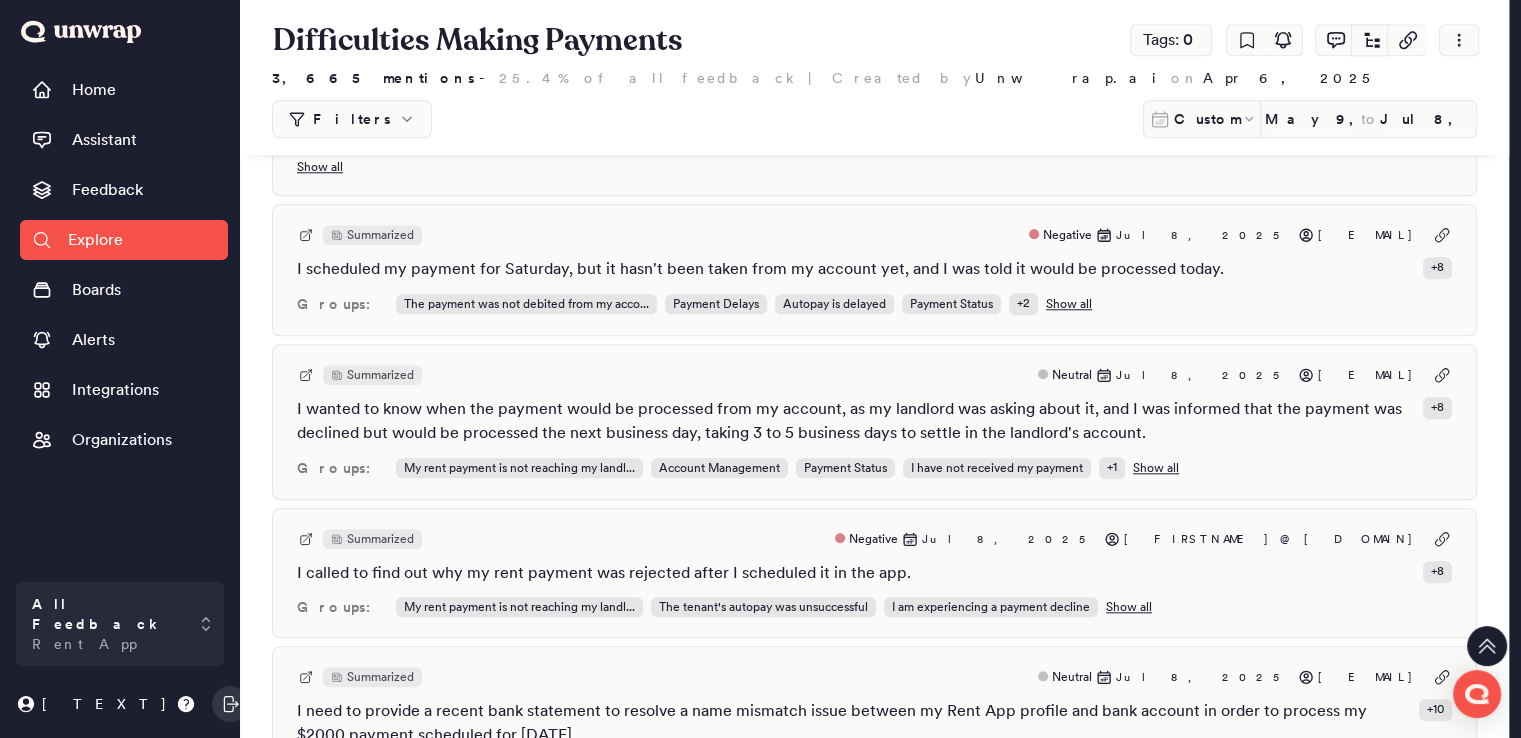 click on "Summarized Neutral [DATE] [EMAIL] I wanted to know when the payment would be processed from my account, as my landlord was asking about it, and I was informed that the payment was declined but would be processed the next business day, taking 3 to 5 business days to settle in the landlord's account.    + 8 Groups: My rent payment is not reaching my landl... Account Management Payment Status I have not received my payment + 1 Show all" at bounding box center (874, 422) 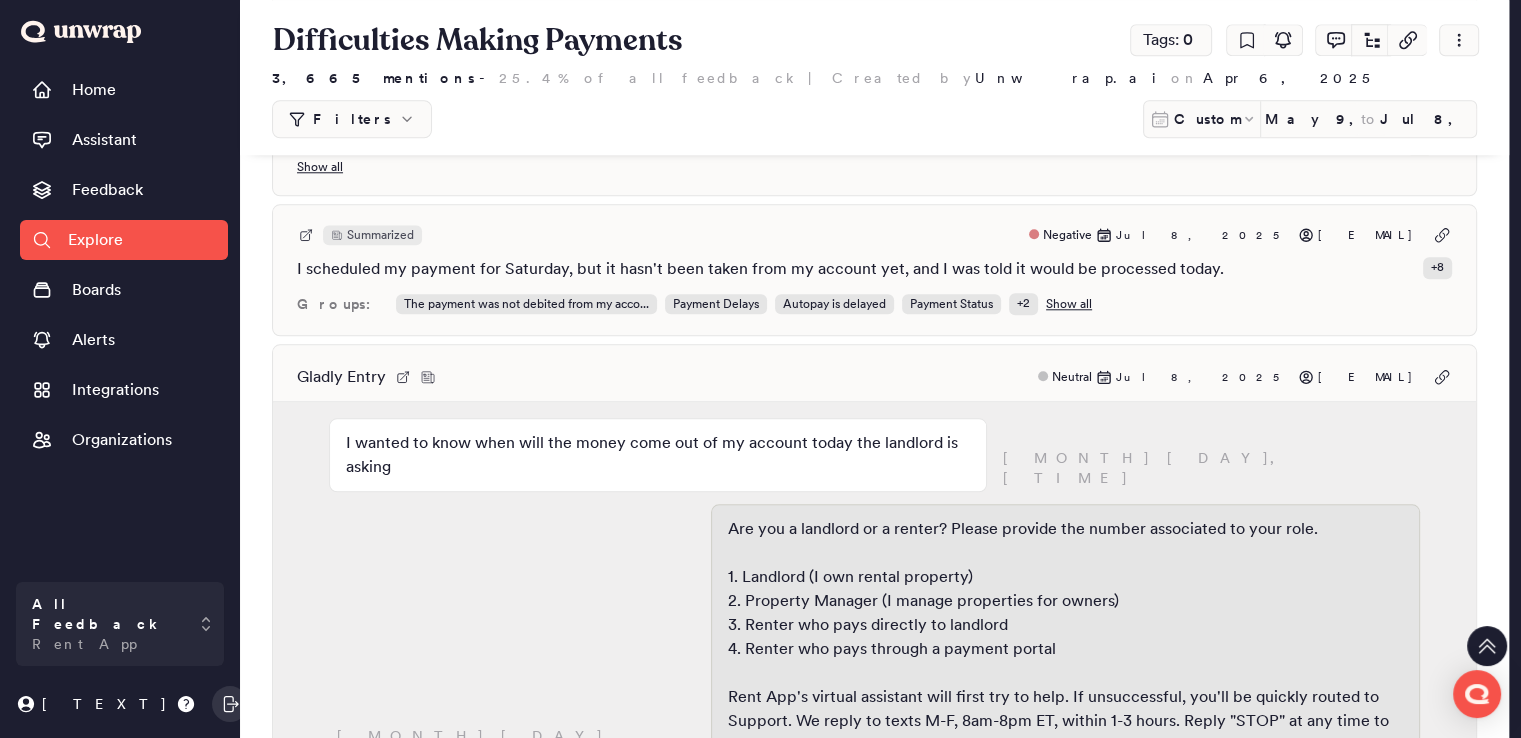 click on "I wanted to know when will the money come out of my account today the landlord is asking" at bounding box center (658, 455) 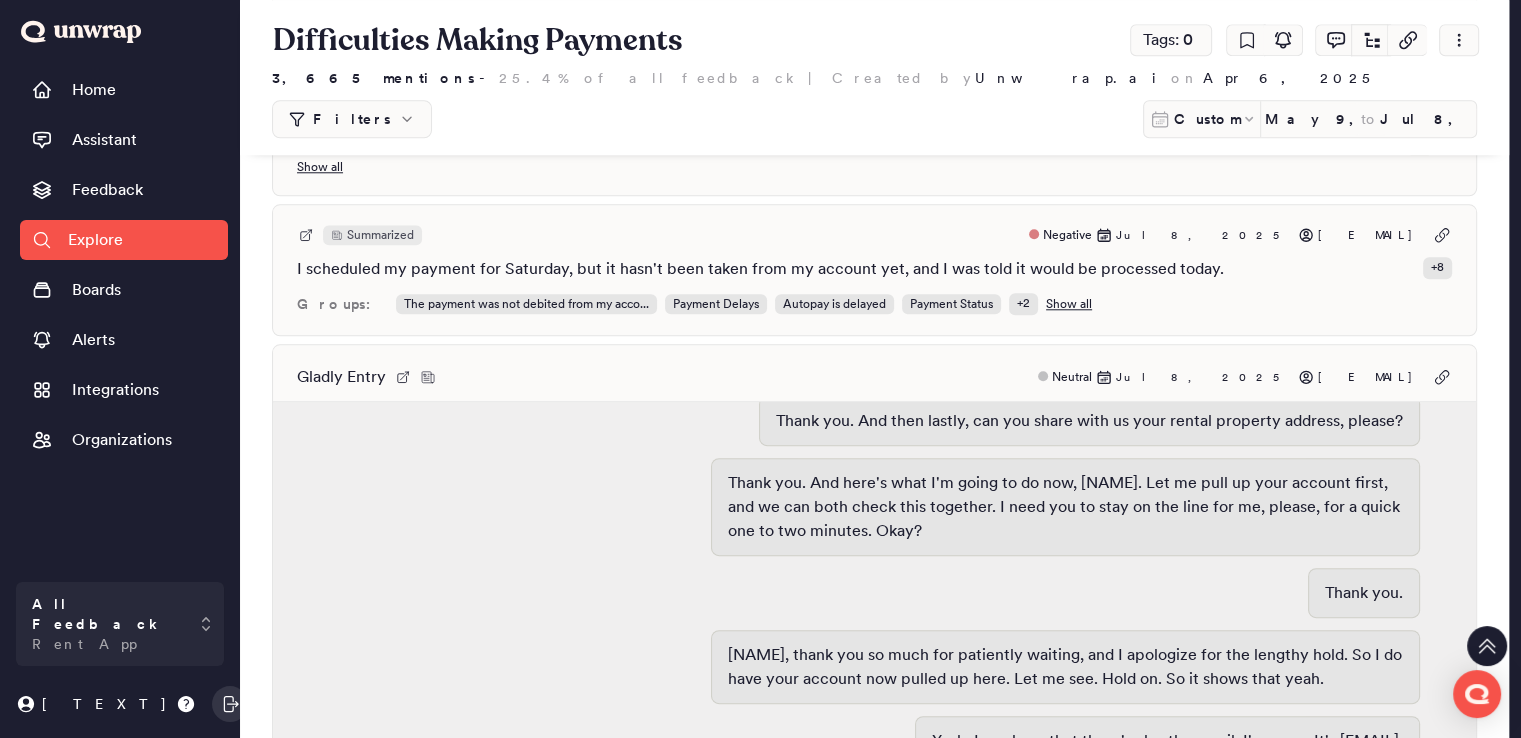 scroll, scrollTop: 0, scrollLeft: 0, axis: both 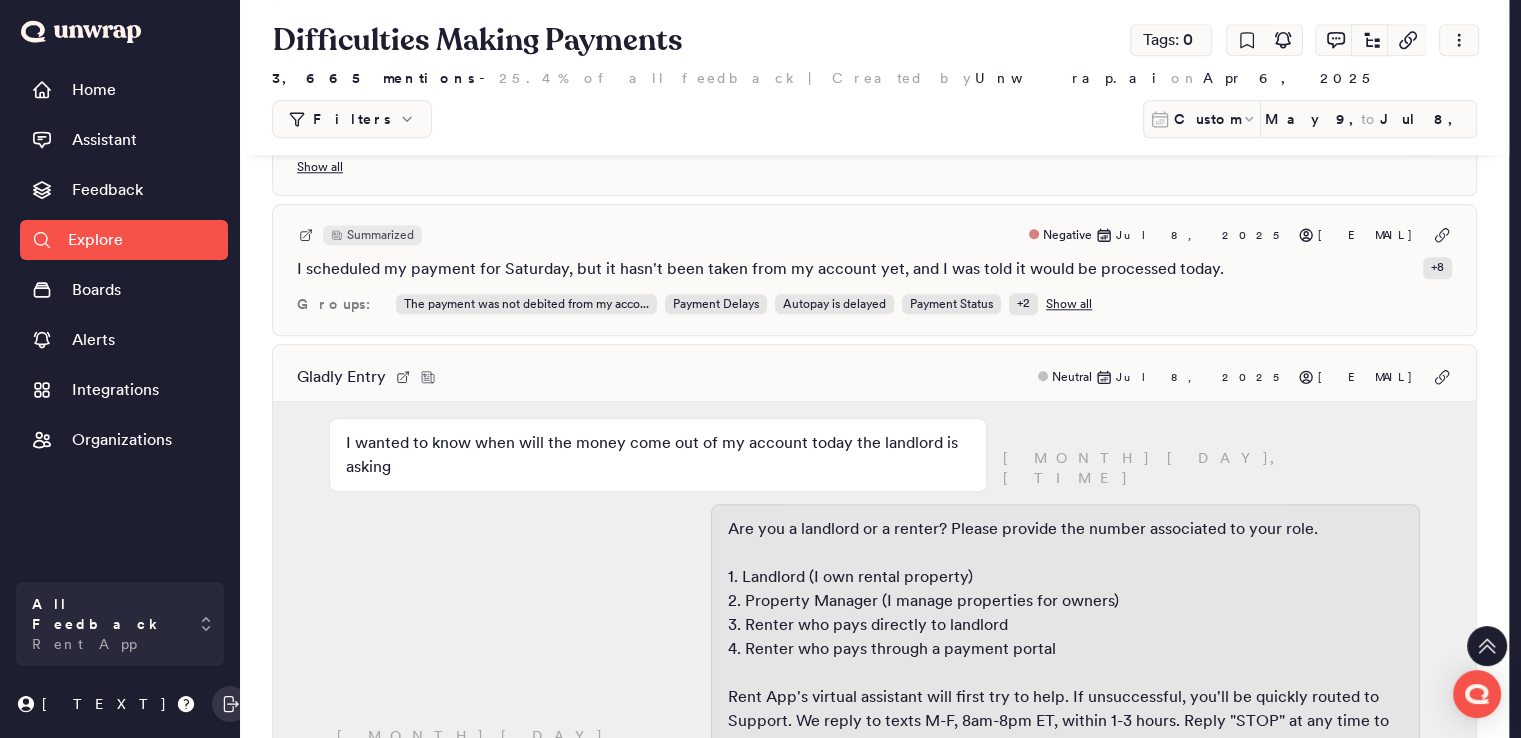 click on "Gladly Entry Neutral Jul 8, 2025 [EMAIL]" at bounding box center [874, 377] 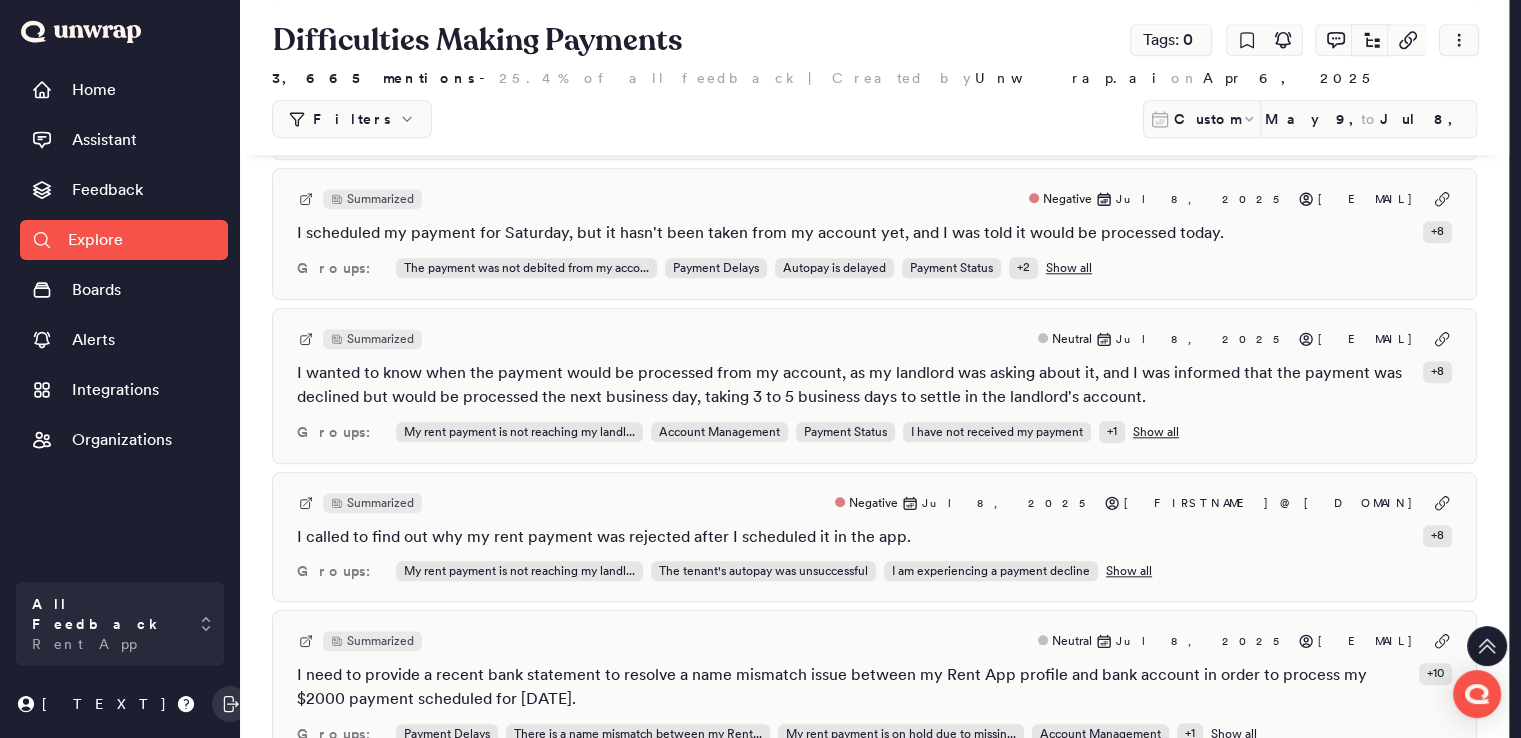 scroll, scrollTop: 1999, scrollLeft: 0, axis: vertical 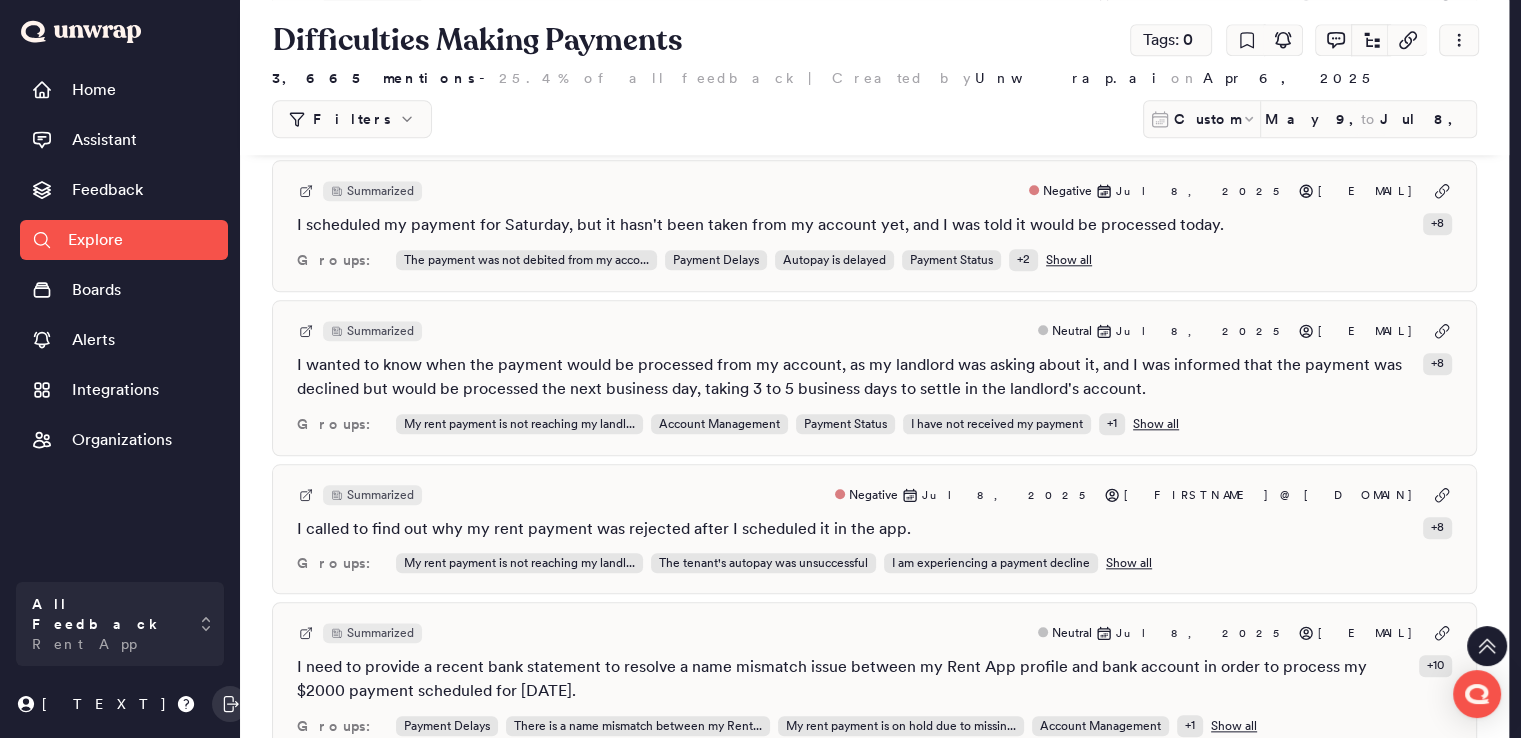 click on "I called to find out why my rent payment was rejected after I scheduled it in the app. + [PHONE]" at bounding box center [874, 529] 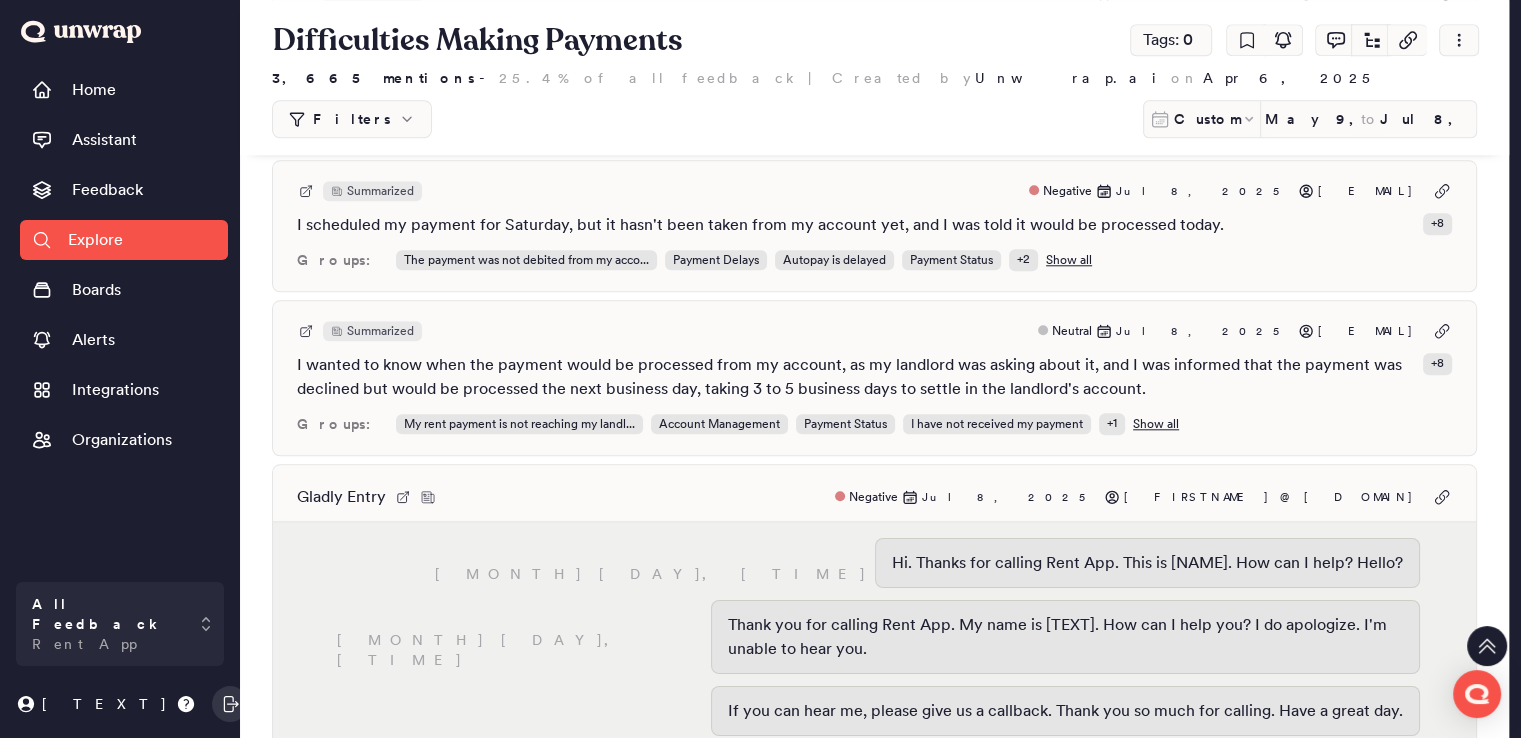 click on "[FIRSTNAME]@[DOMAIN]" at bounding box center (1274, 497) 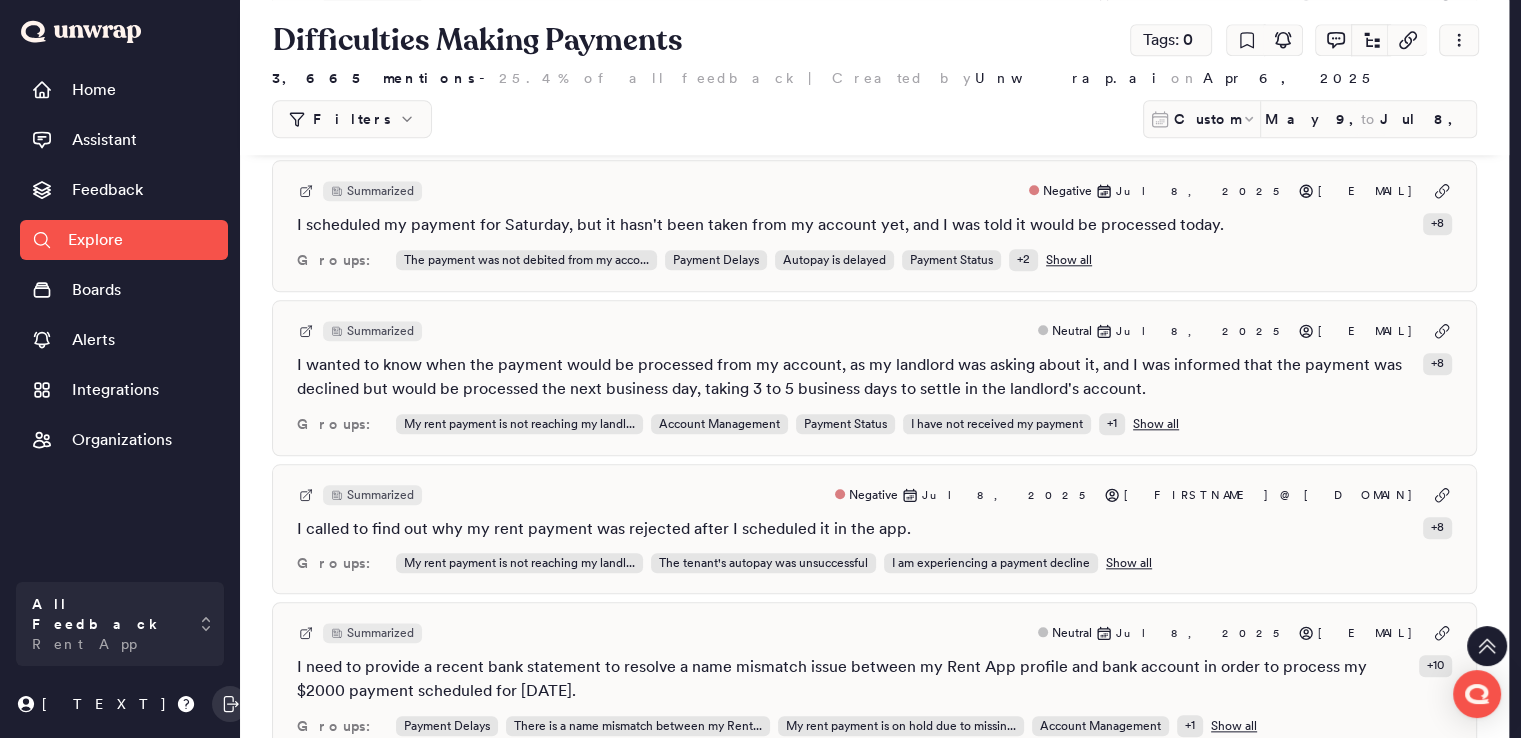 click on "[FIRSTNAME]@[DOMAIN]" at bounding box center [1274, 495] 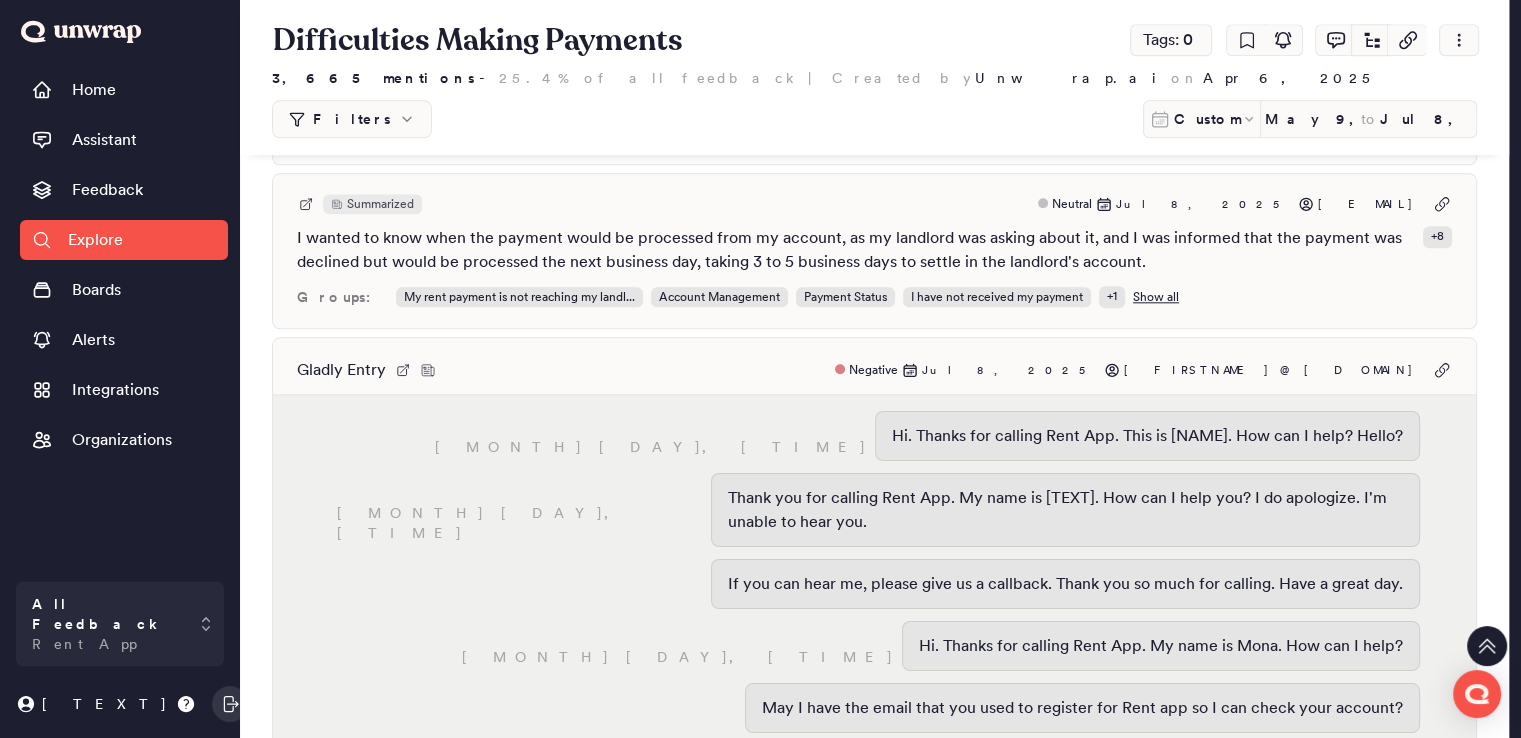 scroll, scrollTop: 2134, scrollLeft: 0, axis: vertical 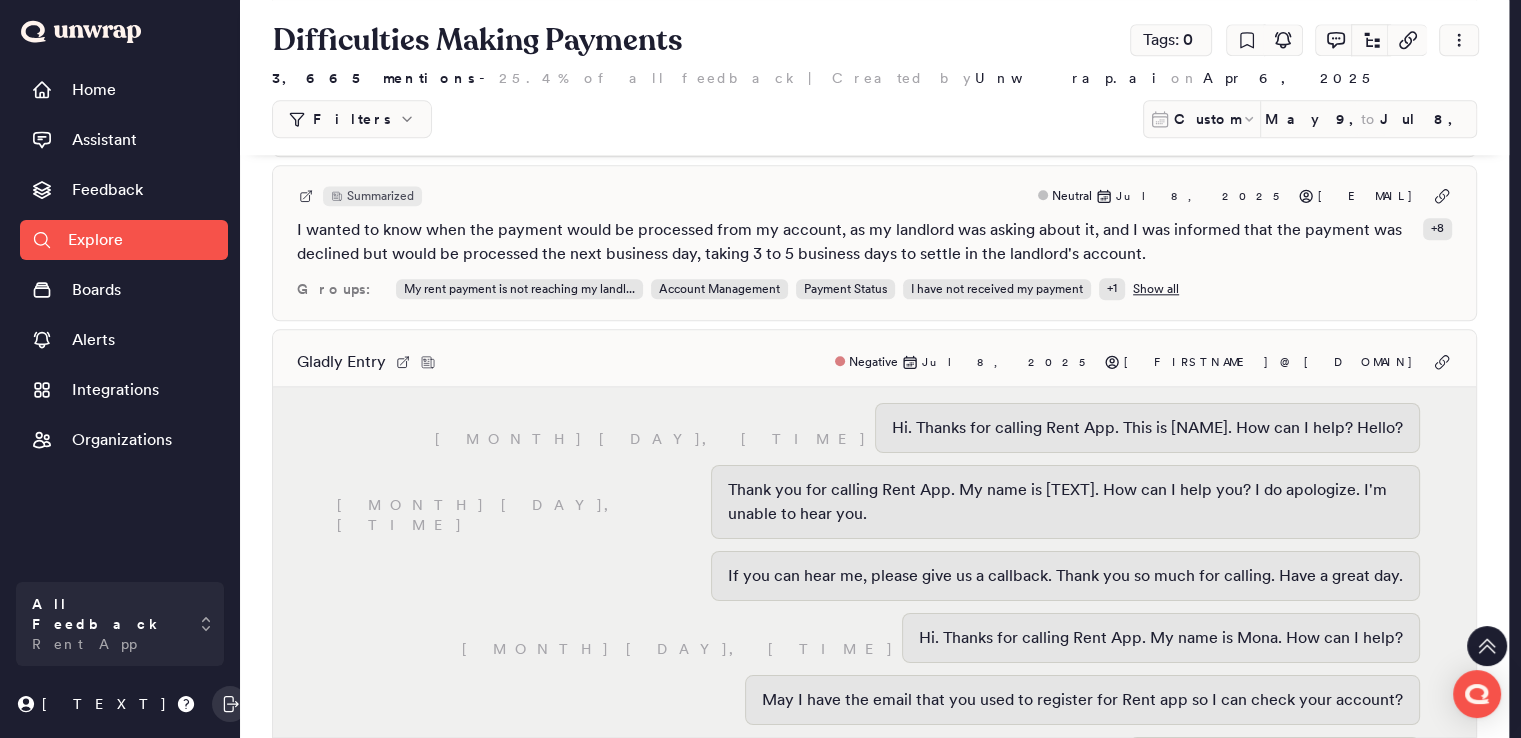 click on "[FIRSTNAME]@[DOMAIN]" at bounding box center [1274, 362] 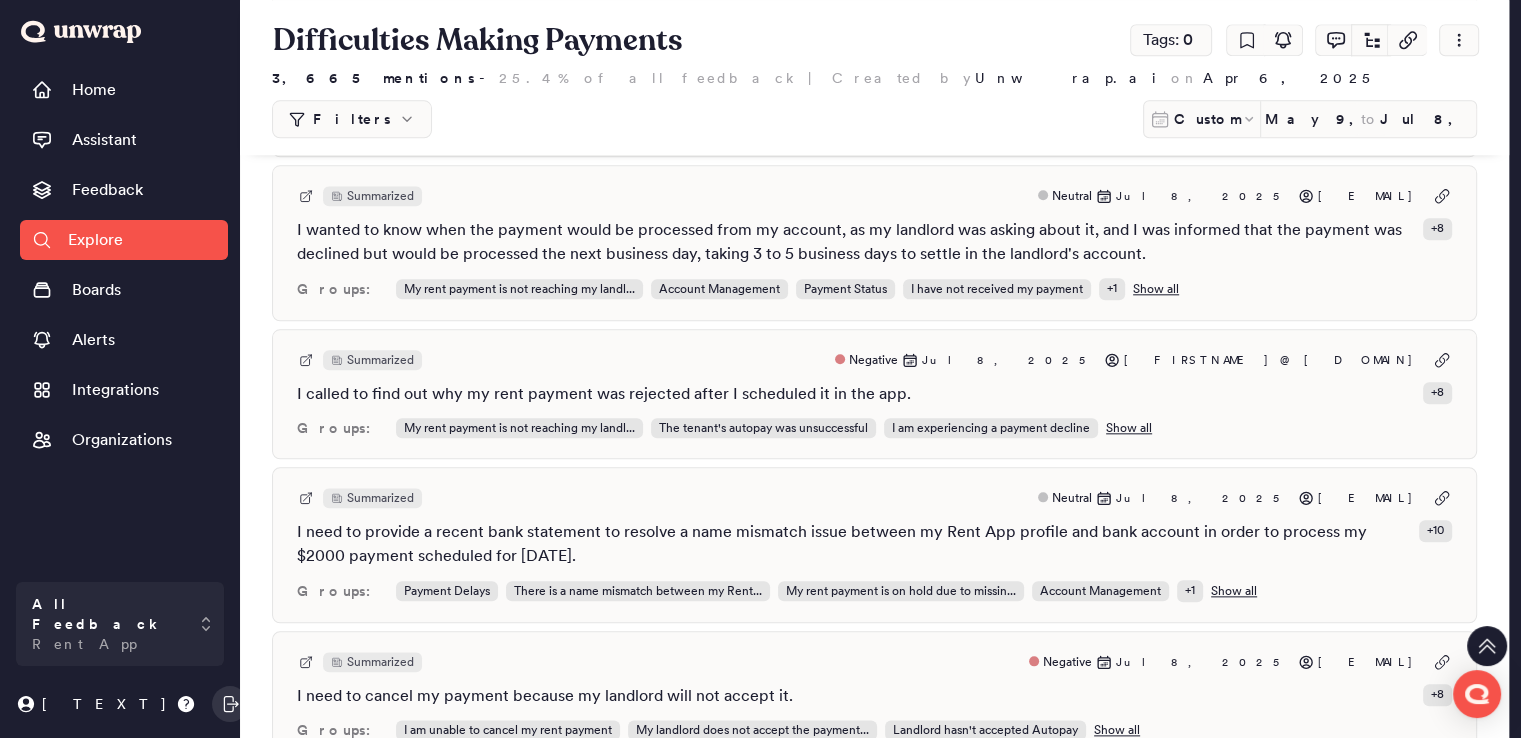click on "Summarized Neutral [DATE] [EMAIL]" at bounding box center [874, 360] 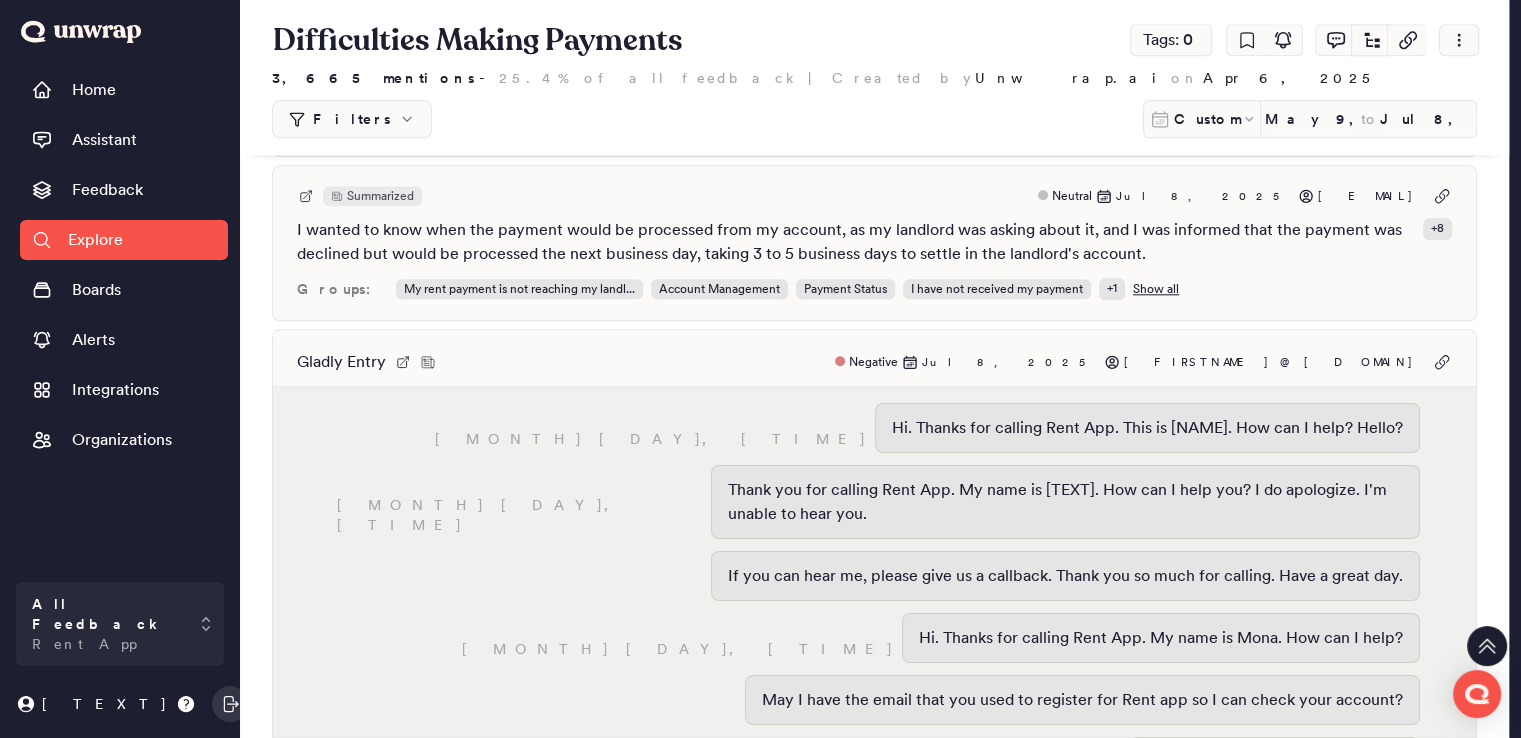 click on "Summarized Negative [DATE] [EMAIL]" at bounding box center (874, 362) 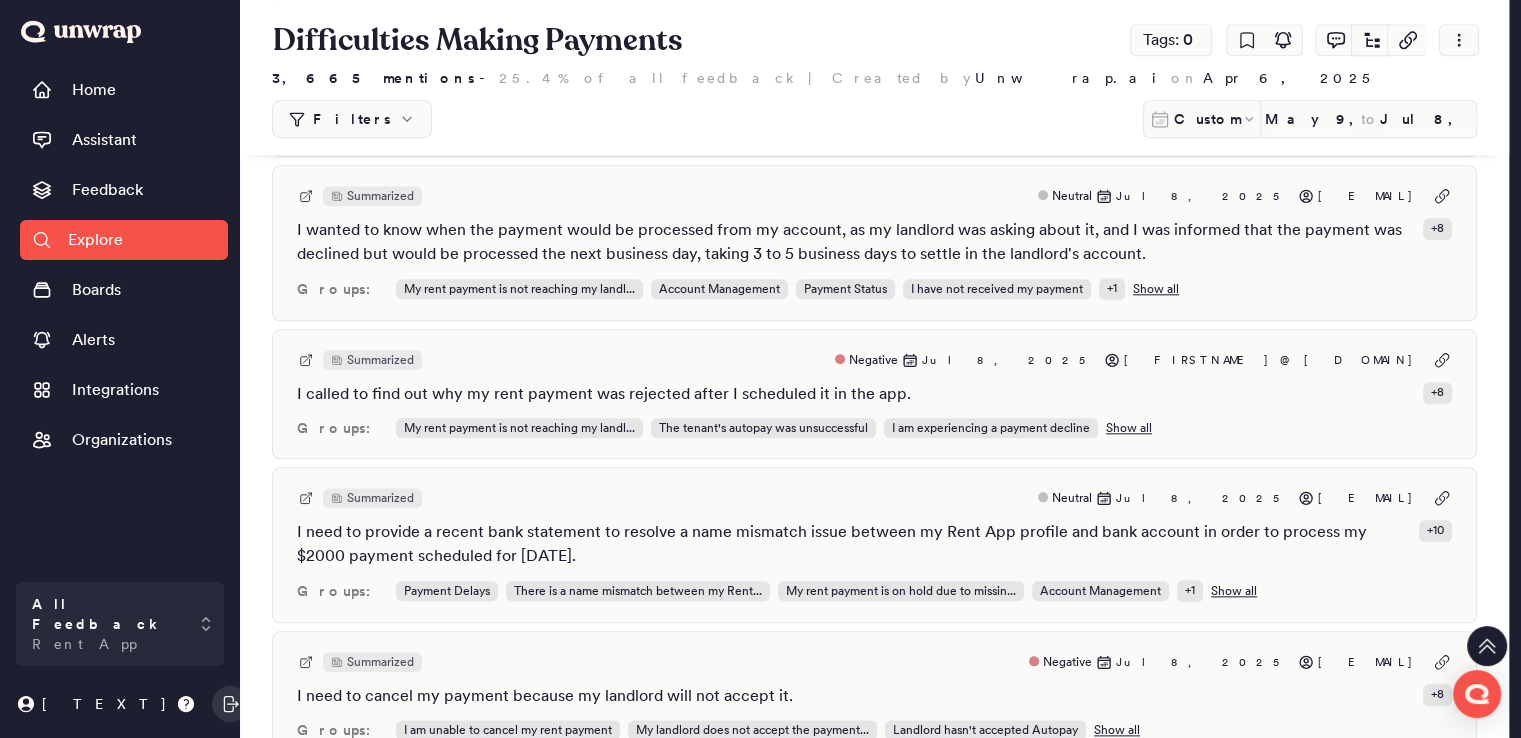 click on "Jul 8, 2025" at bounding box center (1009, 360) 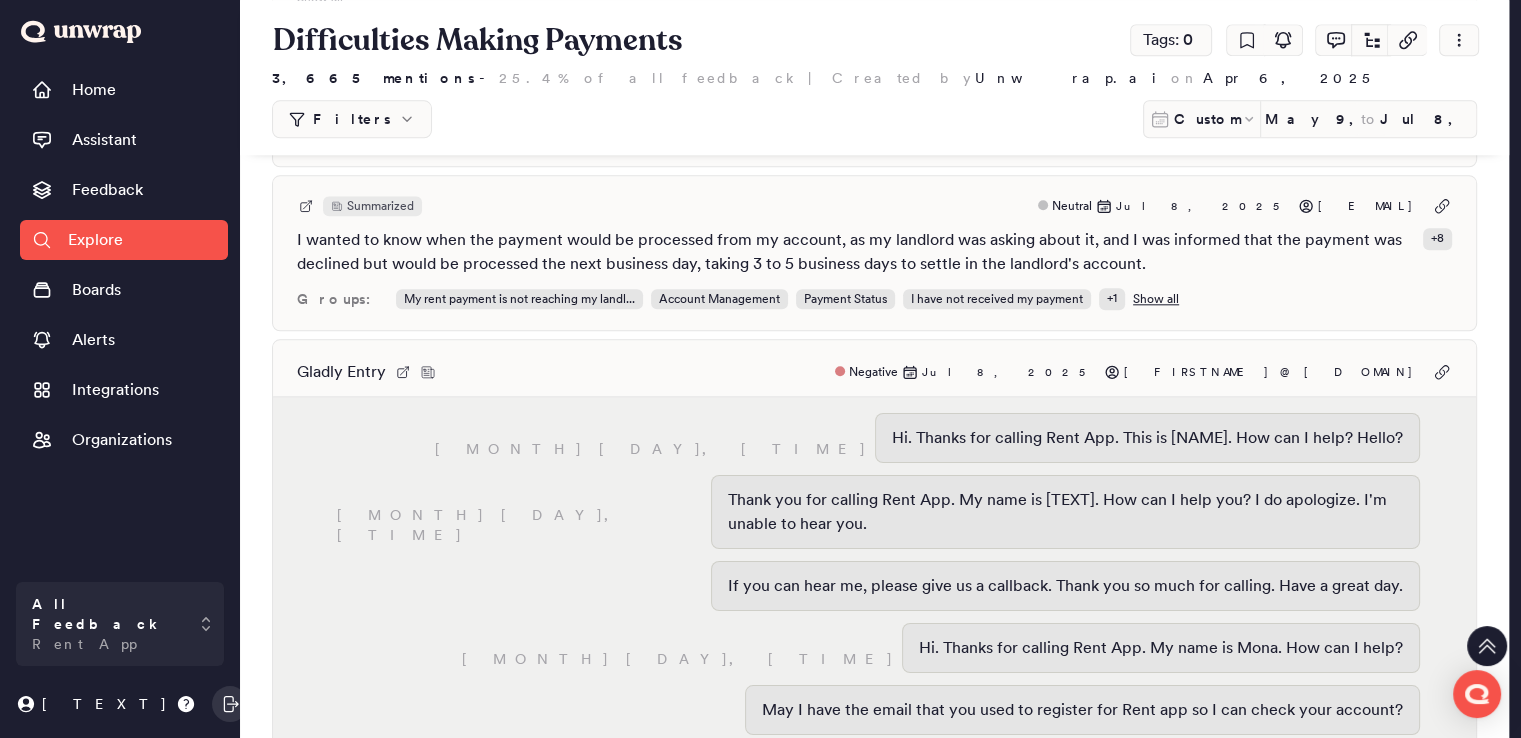 scroll, scrollTop: 2132, scrollLeft: 0, axis: vertical 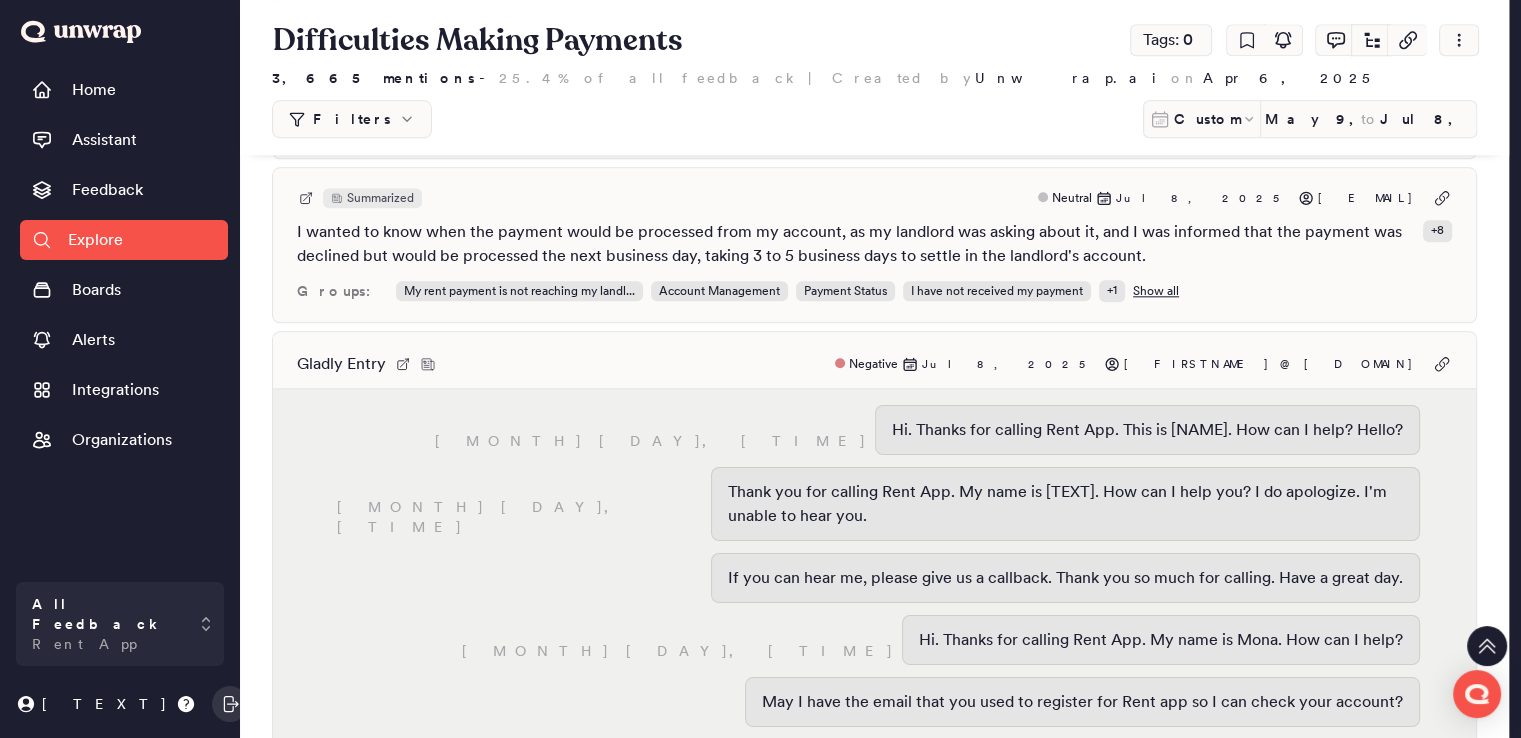click on "[FIRSTNAME]@[DOMAIN]" at bounding box center [1274, 364] 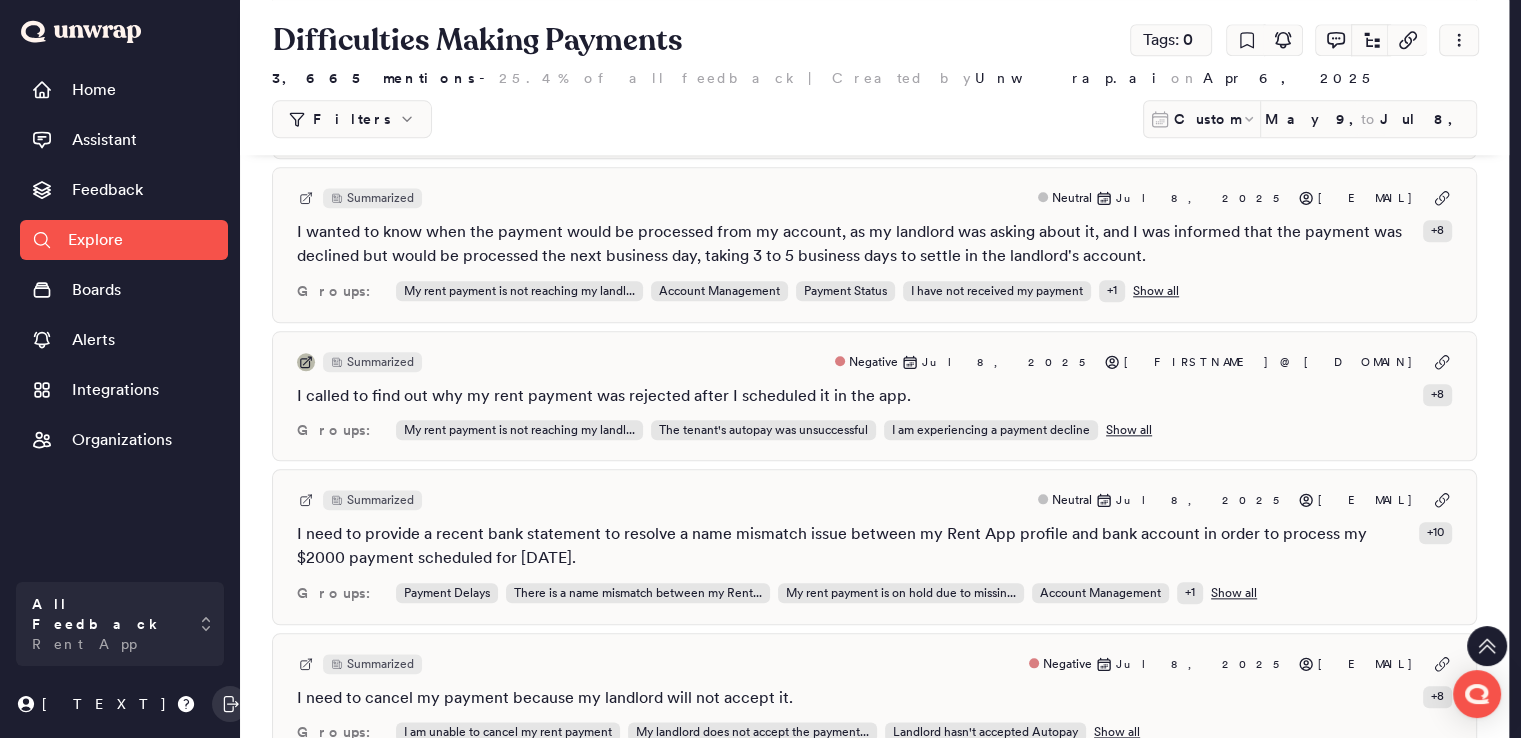 click 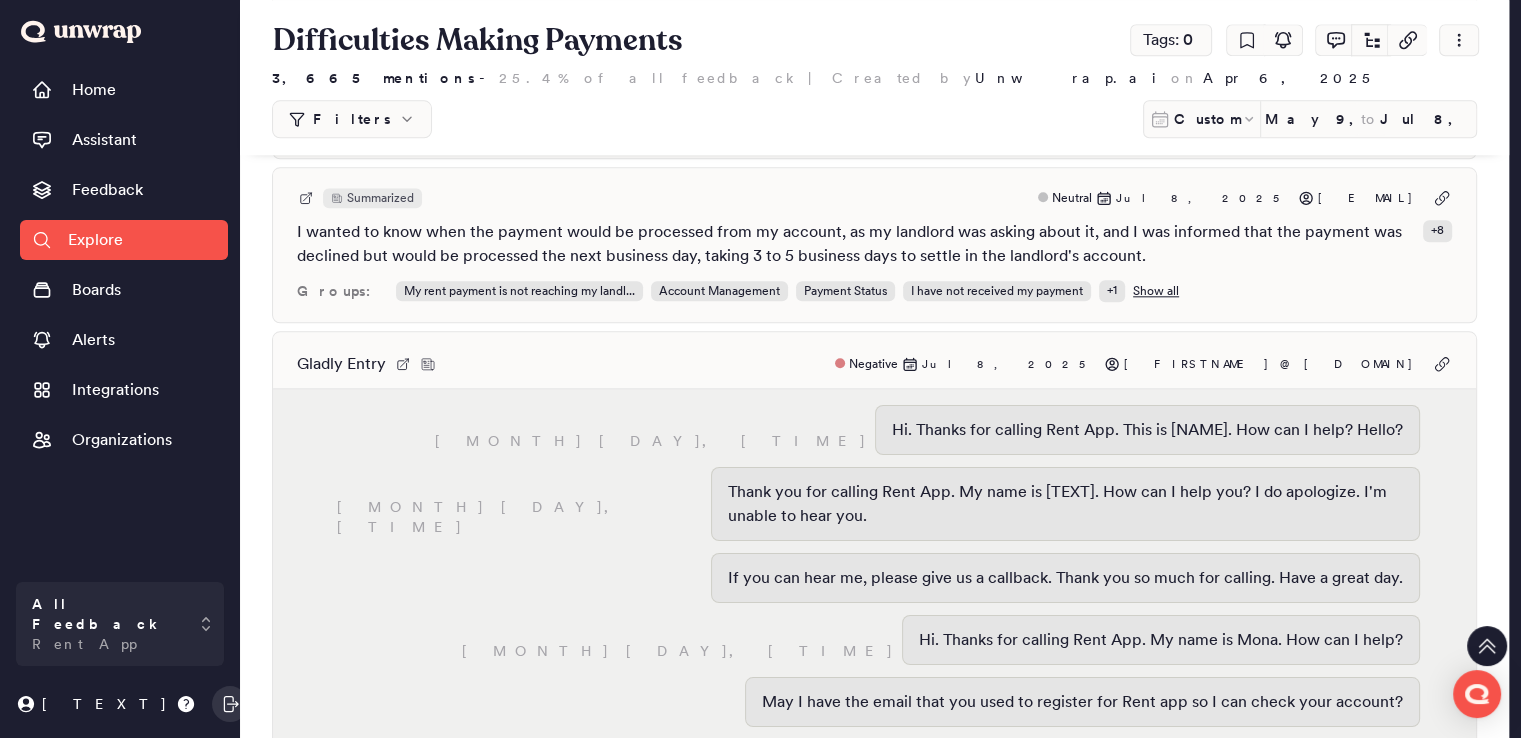 click on "Summarized Negative [DATE] [EMAIL]" at bounding box center [874, 364] 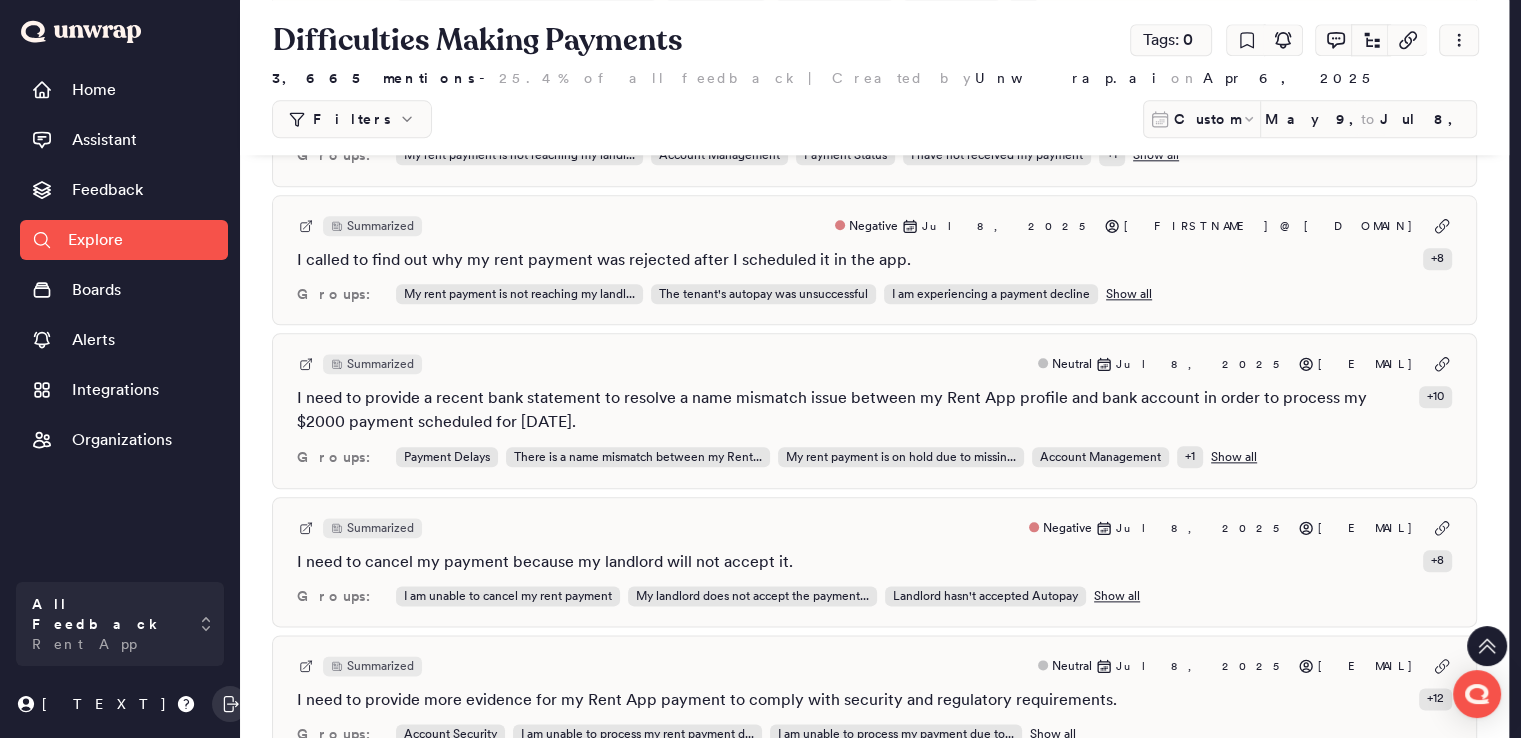 scroll, scrollTop: 2276, scrollLeft: 0, axis: vertical 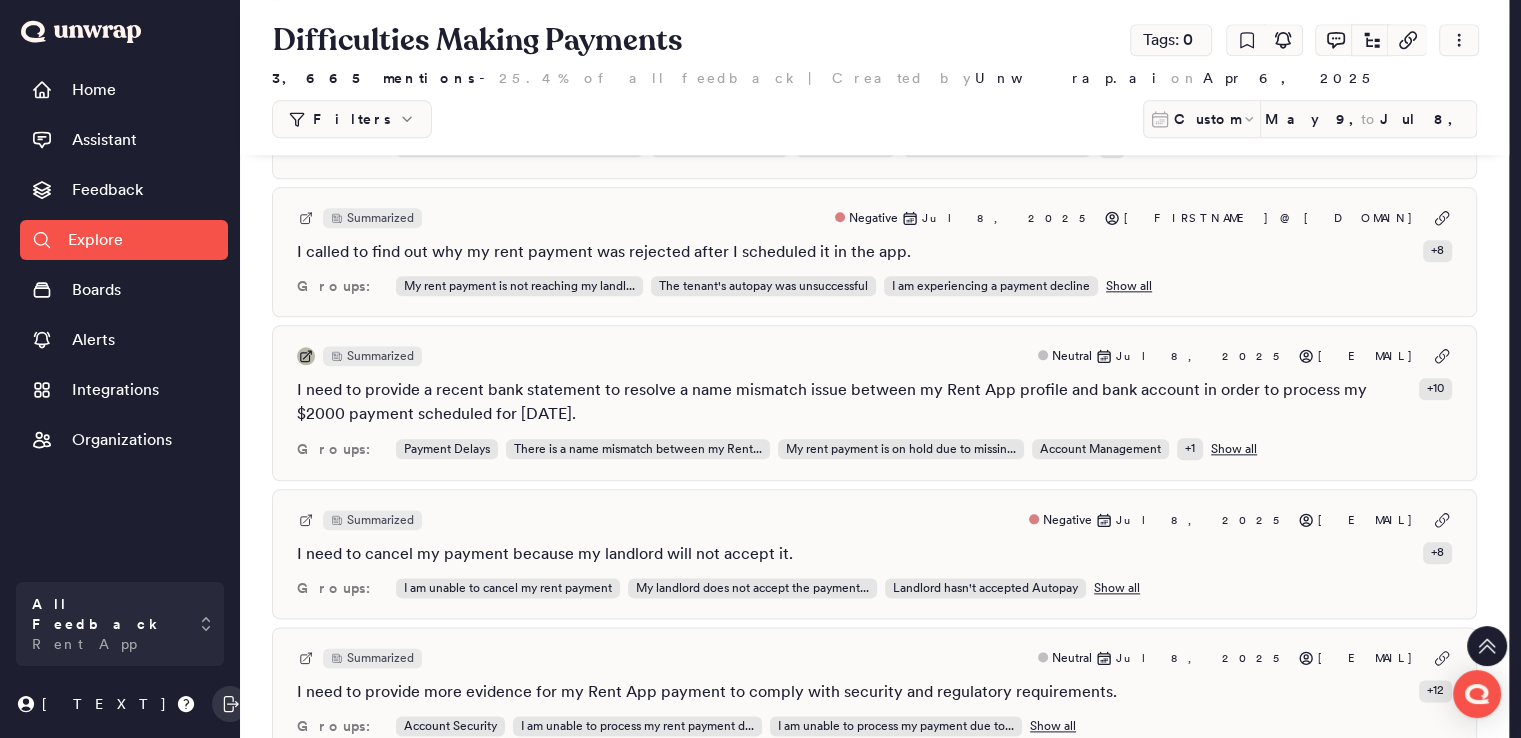 click 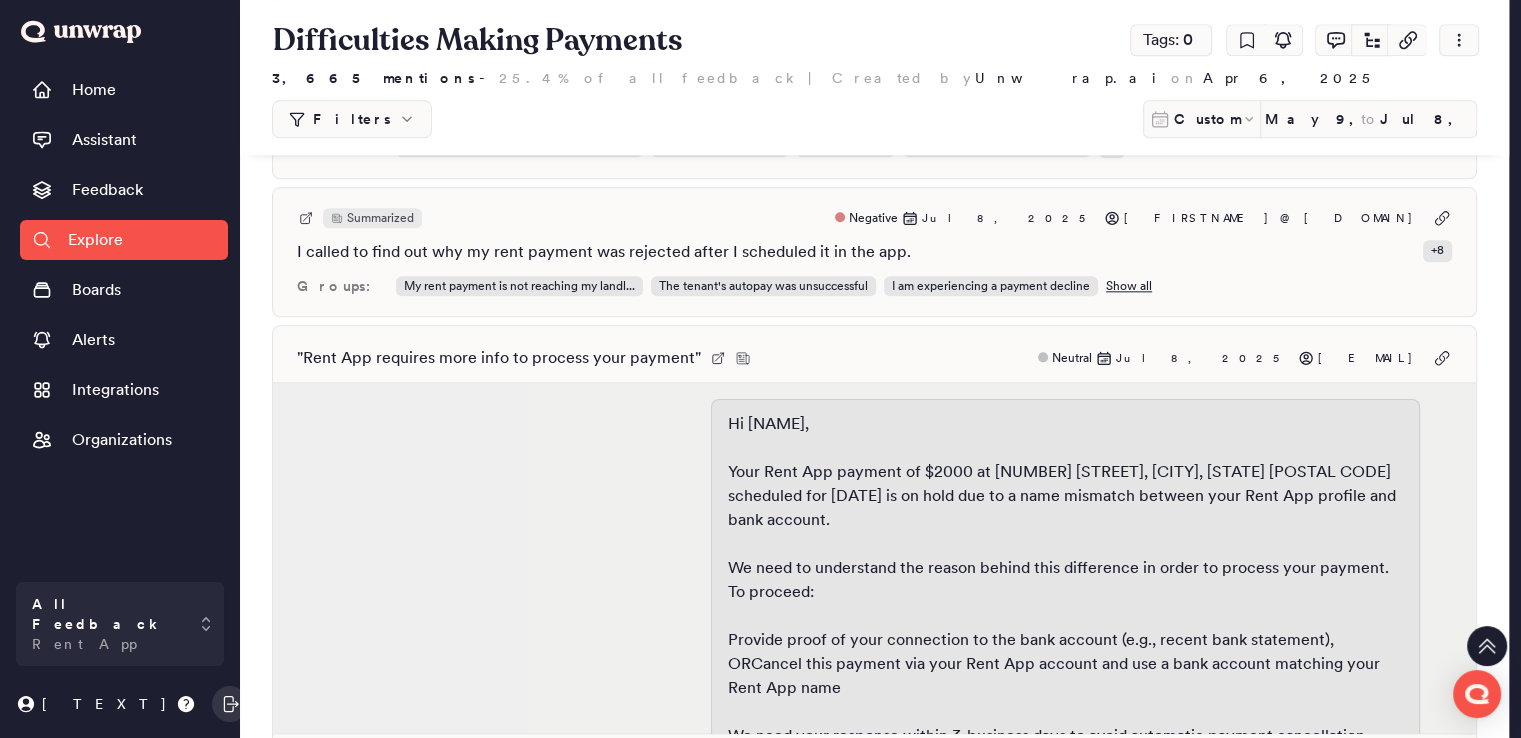 click on "" Rent App requires more info to process your payment " Neutral [MONTH] [DAY], [YEAR] [EMAIL]" at bounding box center [874, 358] 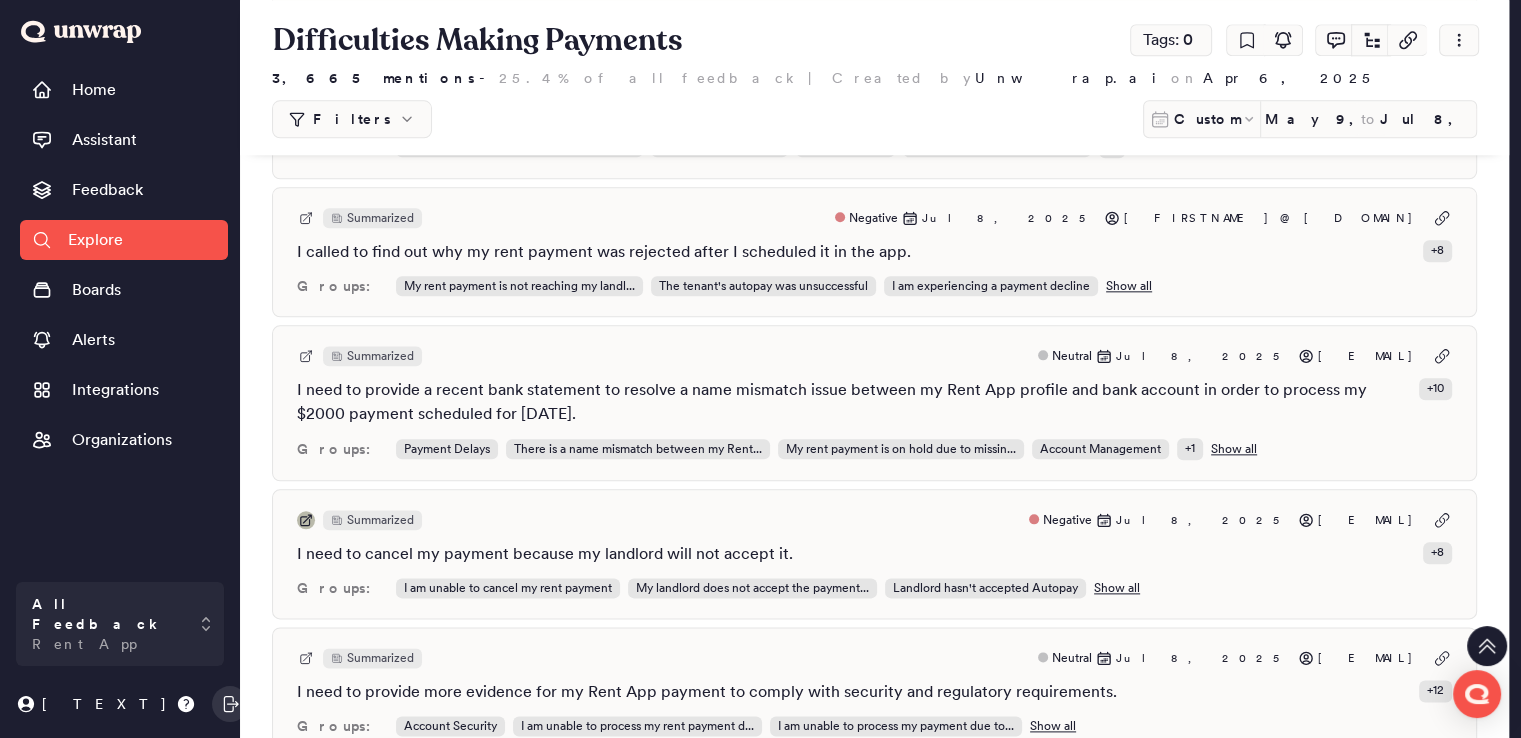click 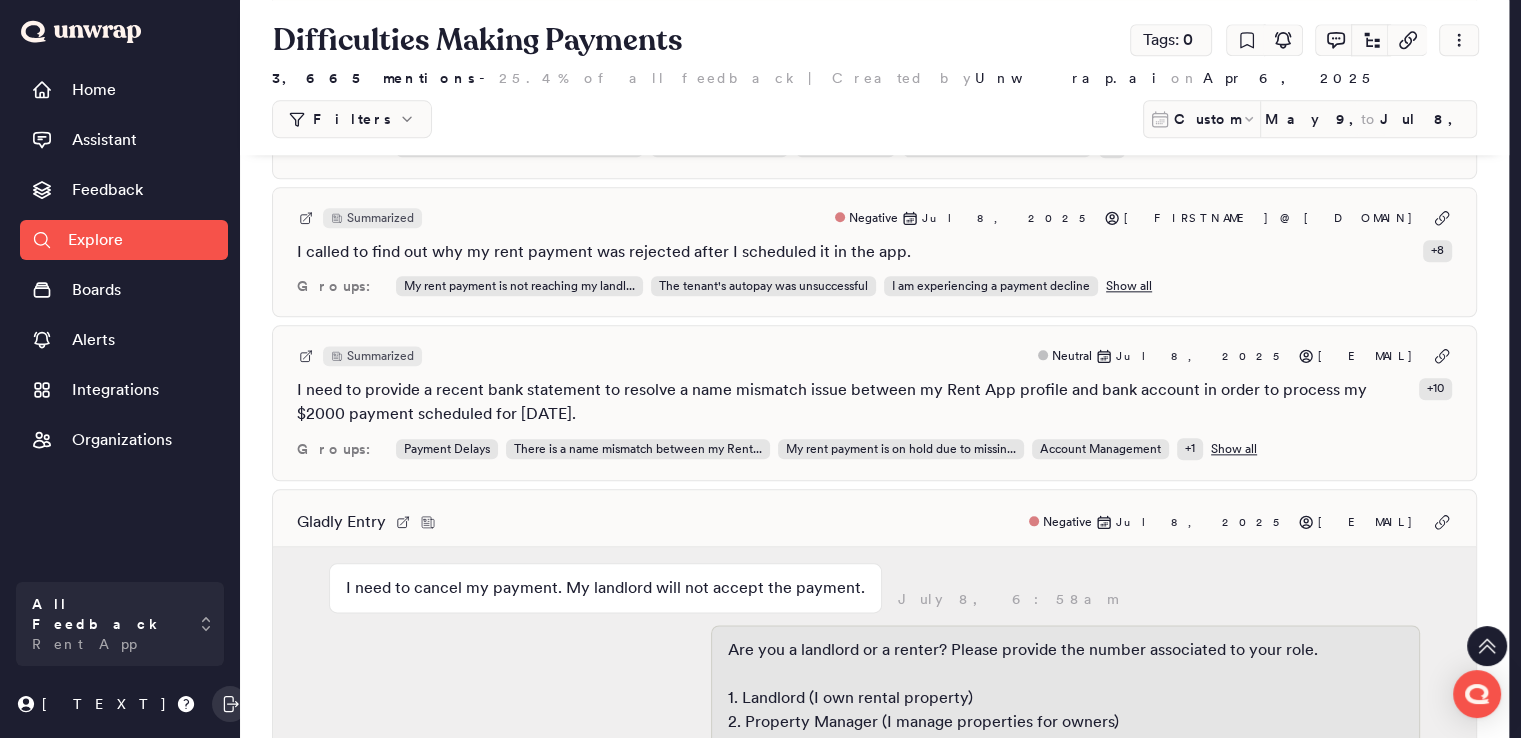 click on "Gladly Entry Negative [DATE], [YEAR] [EMAIL] I need to cancel my payment. My landlord will not accept the payment. [DATE], [TIME] [DATE], [TIME] Are you a landlord or a renter? Please provide the number associated to your role.
1. Landlord (I own rental property)
2. Property Manager (I manage properties for owners)
3. Renter who pays directly to landlord
4. Renter who pays through a payment portal
Rent App's virtual assistant will first try to help. If unsuccessful, you'll be quickly routed to Support. We reply to texts M-F, 8am-8pm ET, within 1-3 hours. Reply "STOP" at any time to unsubscribe. 3 [DATE], [TIME] [DATE], [TIME] Can you tell us in a few extra words how we can help you? Cancel my payment [DATE], [TIME] [DATE], [TIME] [DATE], [TIME] Hello. Thank you for calling RentUp. My name is Wanna. How can I help you today? Well, I'll go ahead and check first your account. Okay? Can you please provide me your full name? Thank you so much. Kindly stay on the line. Thanks. you could definitely Okay. :" at bounding box center [874, 740] 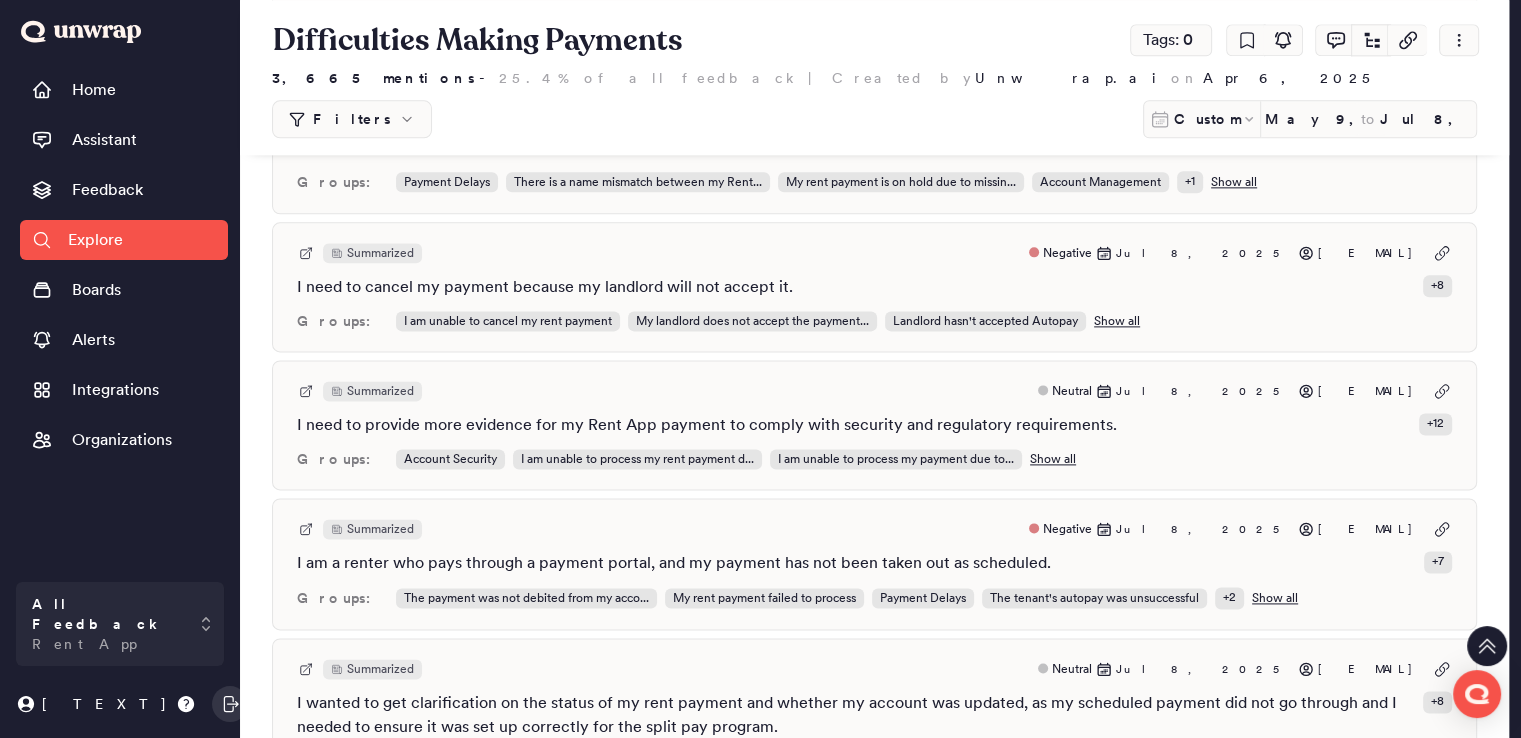 scroll, scrollTop: 2551, scrollLeft: 0, axis: vertical 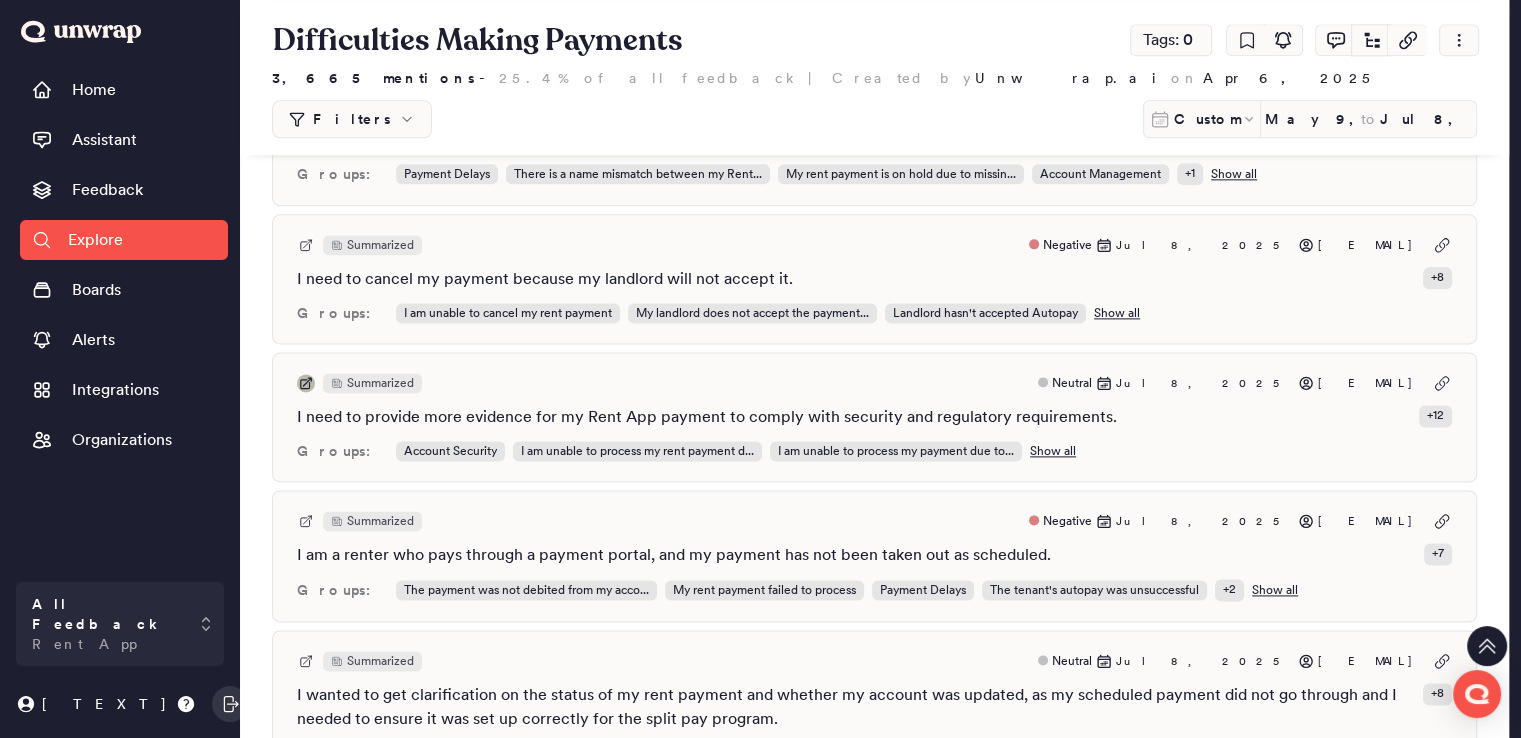 click 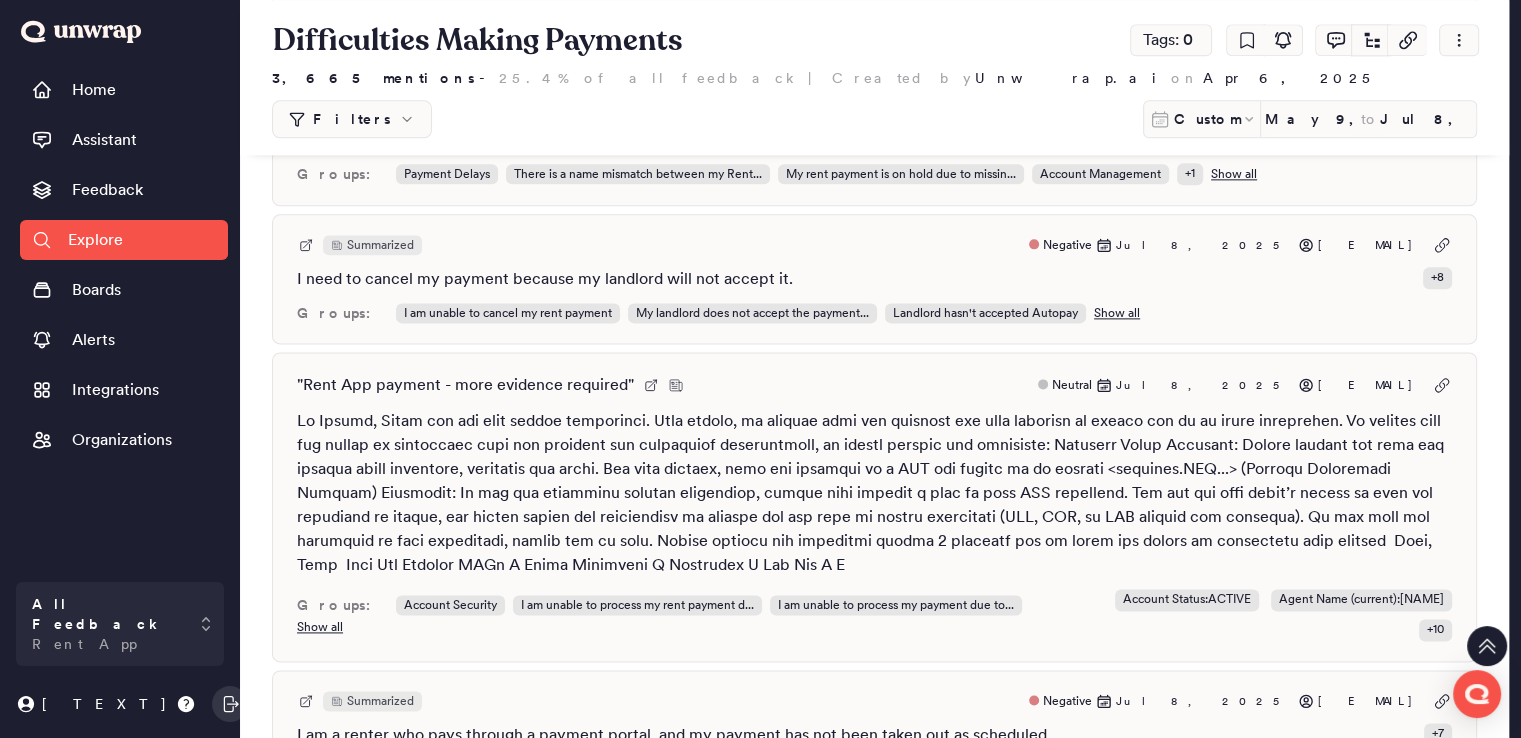 click on "" Rent App payment - more evidence required " Neutral [DATE], [YEAR] [EMAIL] Groups: Account Security I am unable to process my rent payment d... I am unable to process my payment due to... Show all Account Status : ACTIVE Agent Name (current) : Kane Escario + 10" at bounding box center (874, 507) 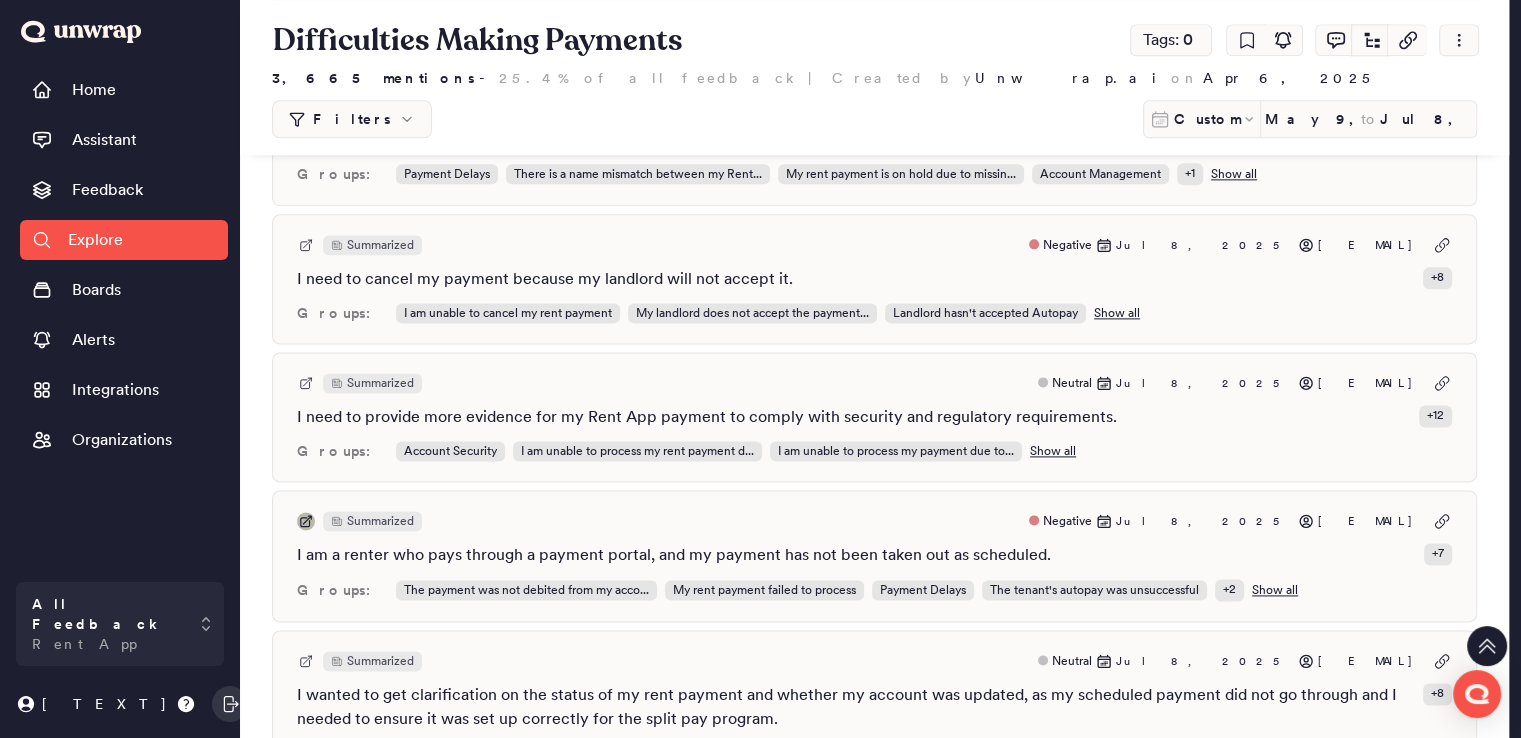 click 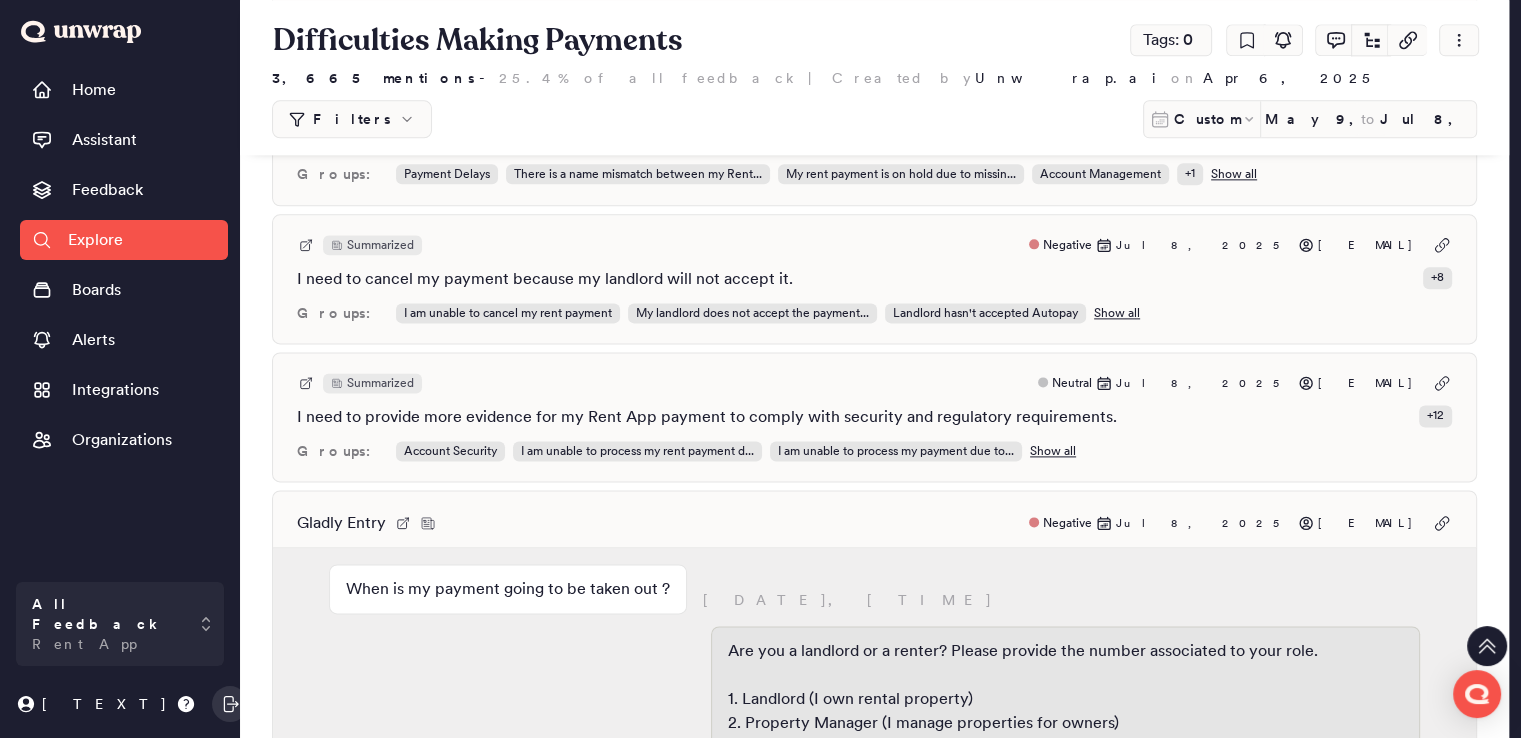 click on "Gladly Entry Negative Jul 8, 2025 aejapye713@icloud.com" at bounding box center [874, 523] 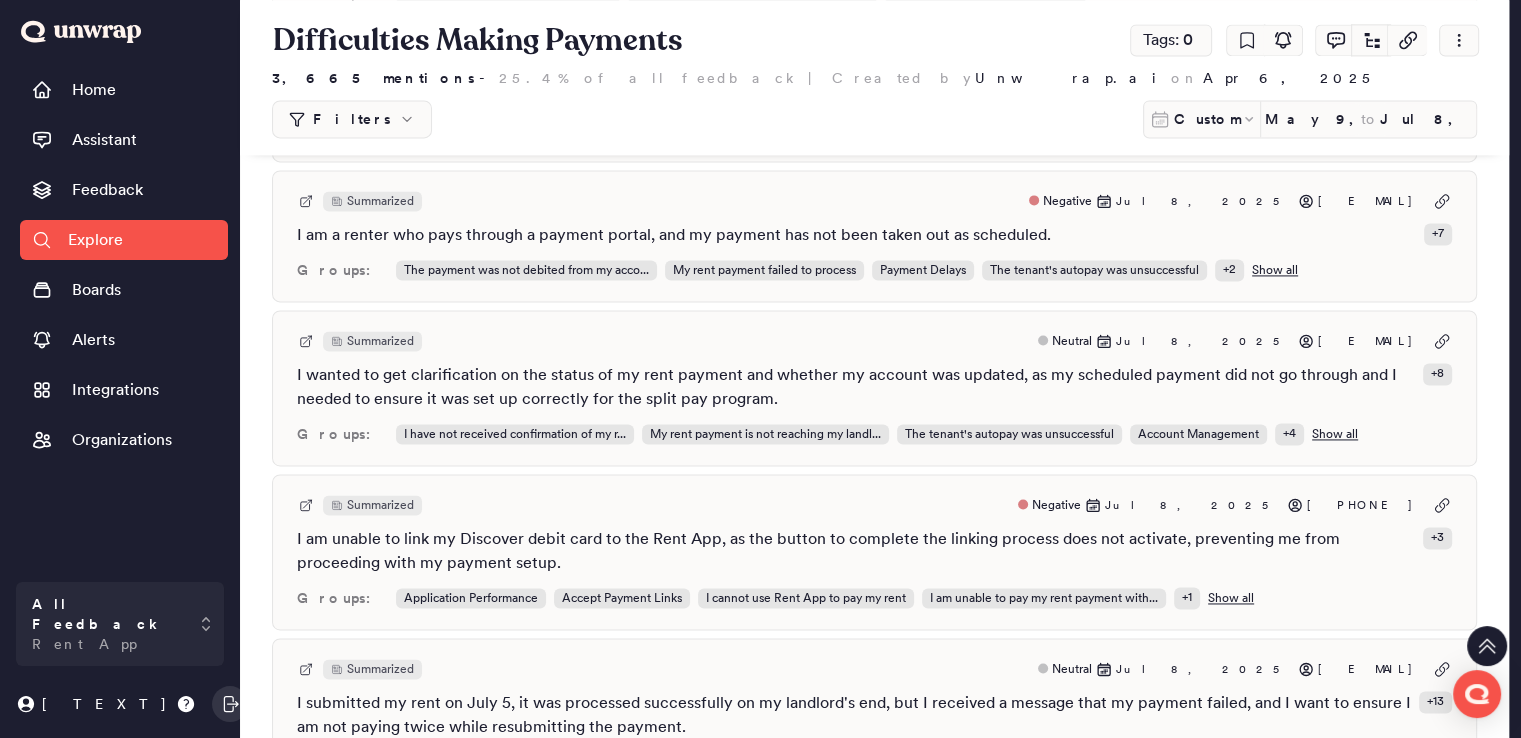 scroll, scrollTop: 2894, scrollLeft: 0, axis: vertical 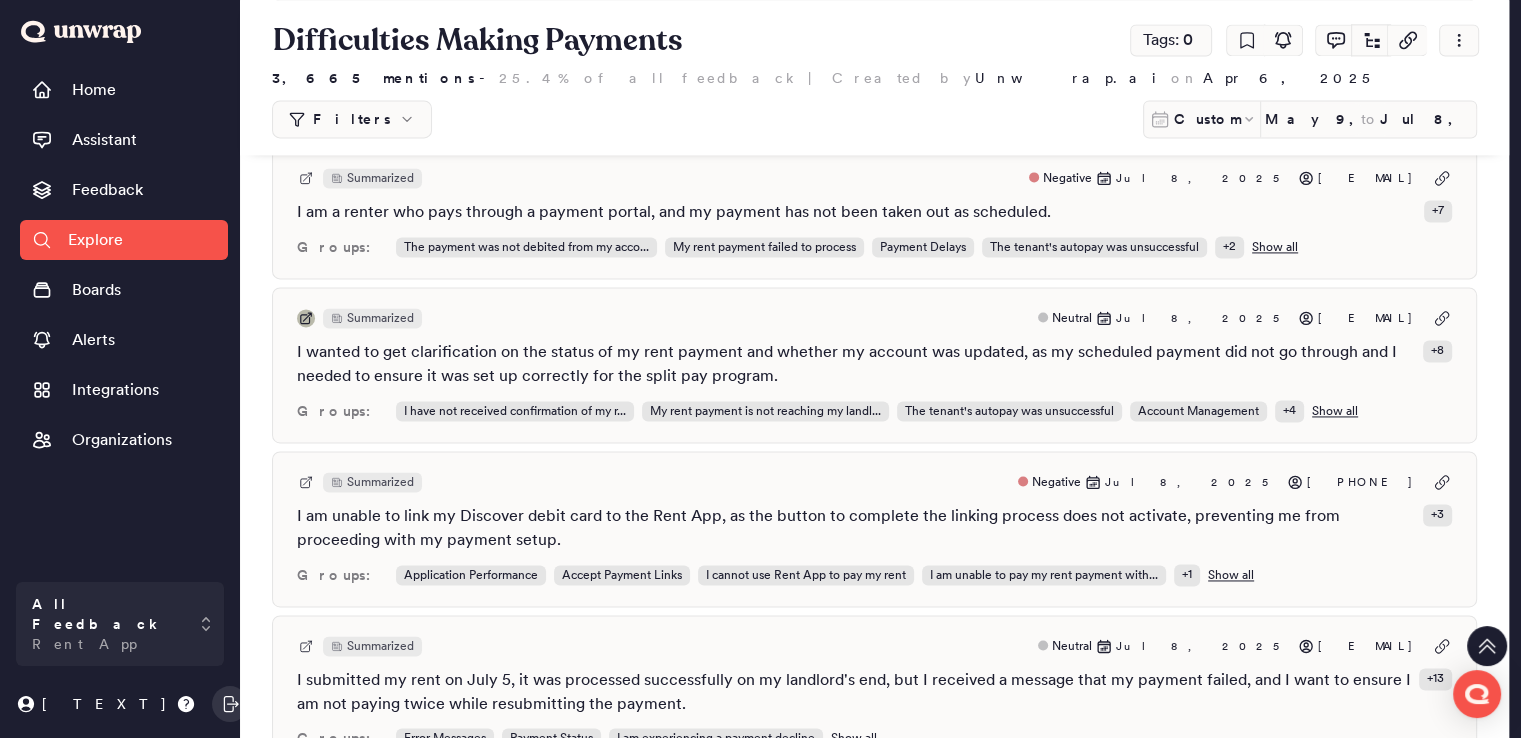 click 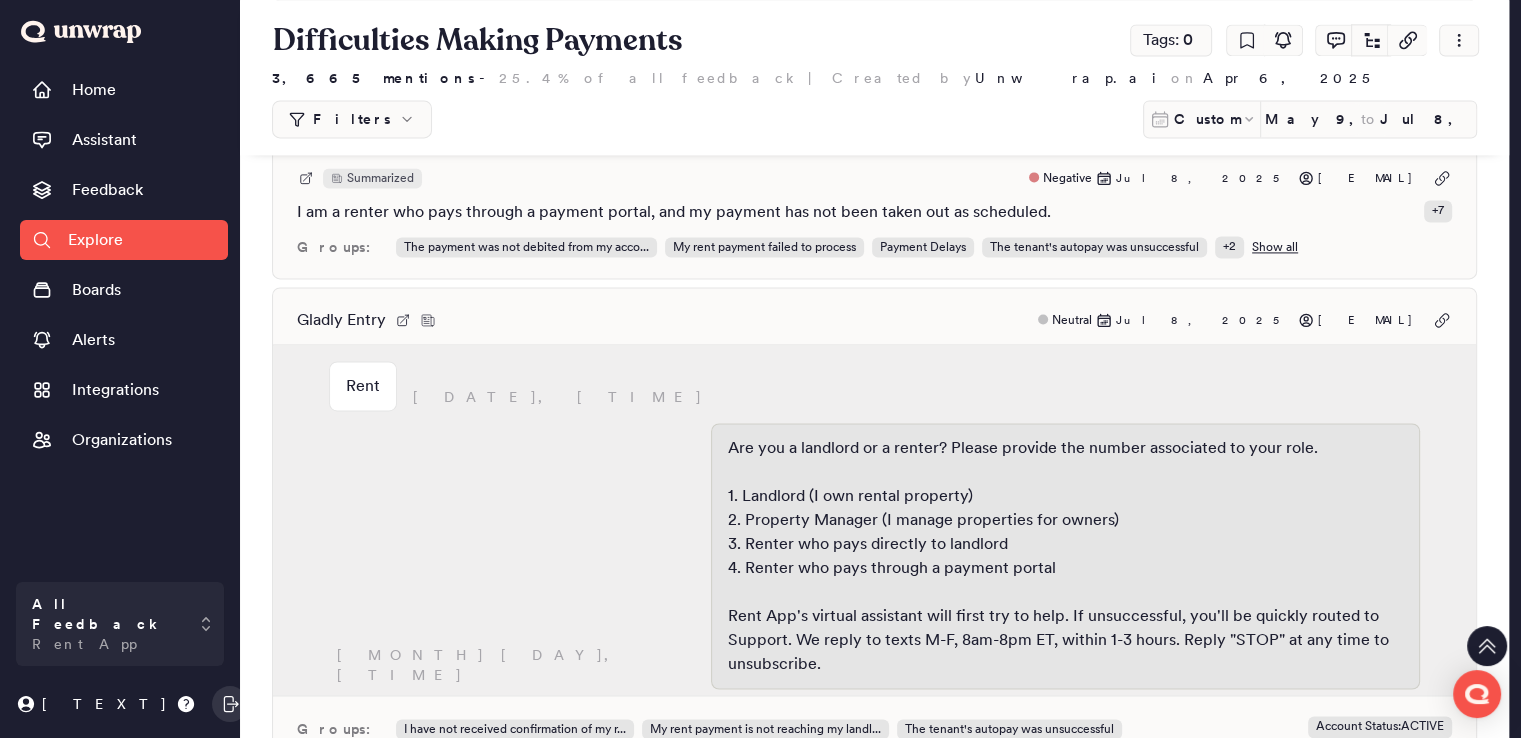 click on "Gladly Entry Neutral Jul 8, 2025 [EMAIL] Rent July 8, 5:58am July 8, 5:59am Are you a landlord or a renter? Please provide the number associated to your role.
1. Landlord (I own rental property)
2. Property Manager (I manage properties for owners)
3. Renter who pays directly to landlord
4. Renter who pays through a payment portal
Rent App's virtual assistant will first try to help. If unsuccessful, you'll be quickly routed to Support. We reply to texts M-F, 8am-8pm ET, within 1-3 hours. Reply "STOP" at any time to unsubscribe. Renter July 8, 5:59am July 8, 5:59am Sorry I didn't understand your response. Please respond with the number corresponding to your role below:
1. Landlord (I own rental property)
2. Property Manager (I manage properties for owners)
3. Renter who pays directly to landlord
4. Renter who pays through a payment portal 4 July 8, 6:00am July 8, 6:00am Can you tell us in a few extra words how we can help you? I wanted to get information on paying rent July 8, 6:00am I'm sorry?" at bounding box center (874, 538) 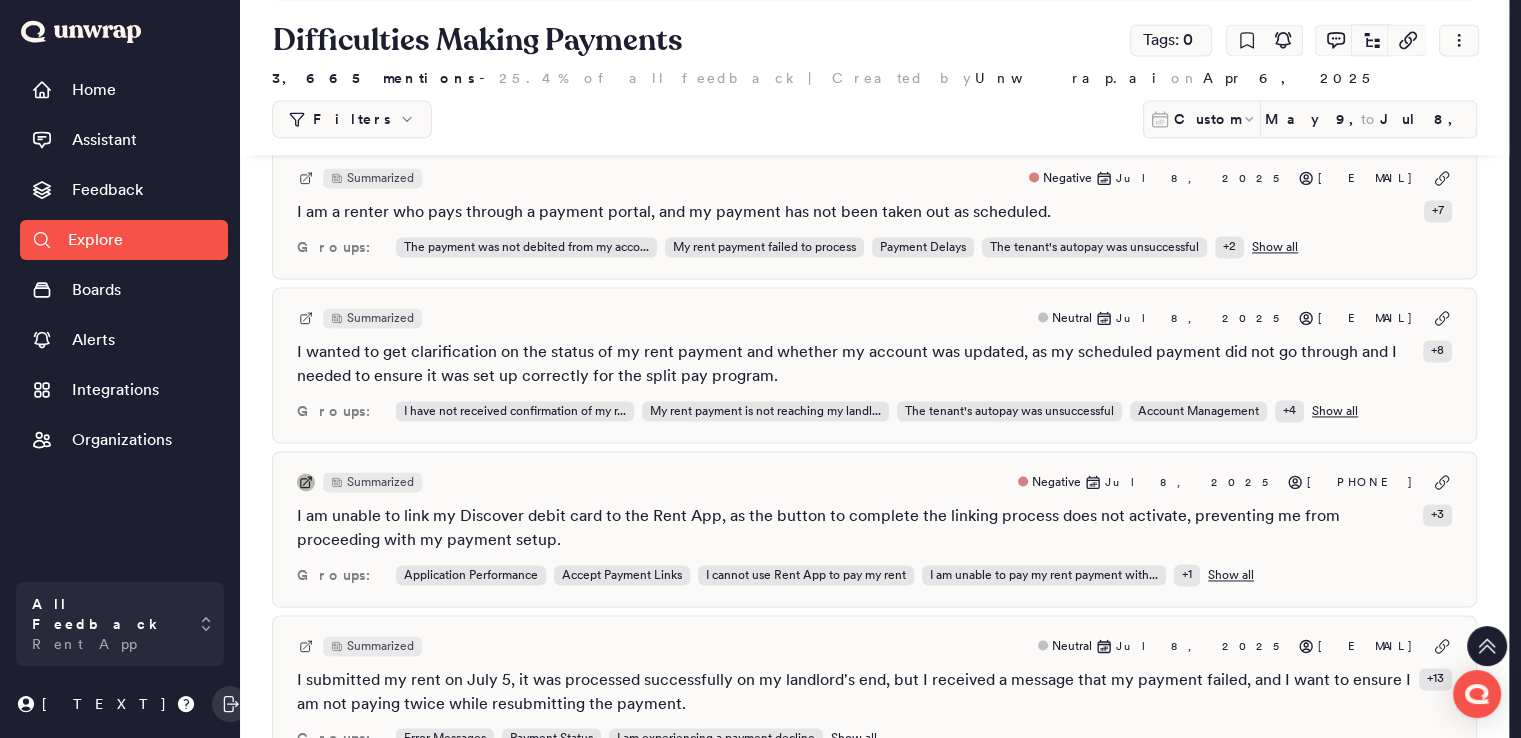 click 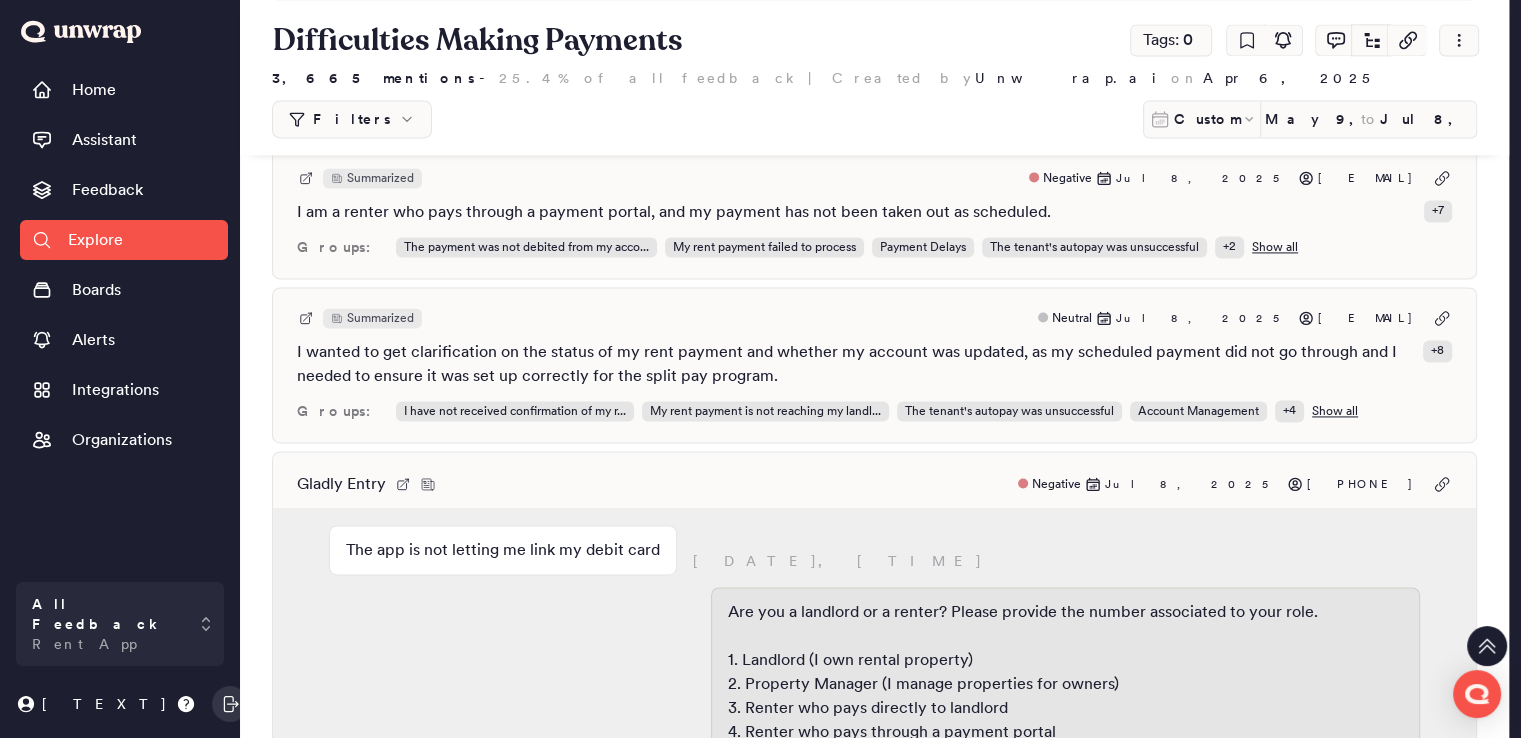 click on "Gladly Entry Negative [MONTH] [DAY], [YEAR] +[PHONE] The app is not letting me link my debit card [MONTH] [DAY], [TIME] [MONTH] [DAY], [TIME] Are you a landlord or a renter? Please provide the number associated to your role.
[NUMBER]. Landlord (I own rental property)
[NUMBER]. Property Manager (I manage properties for owners)
[NUMBER]. Renter who pays directly to landlord
[NUMBER]. Renter who pays through a payment portal
Rent App's virtual assistant will first try to help. If unsuccessful, you'll be quickly routed to Support. We reply to texts M-F, [TIME]-[TIME] ET, within [NUMBER]-[NUMBER] hours. Reply "STOP" at any time to unsubscribe. [NUMBER] [MONTH] [DAY], [TIME] [MONTH] [DAY], [TIME] Can you tell us in a few extra words how we can help you? I can't link my debit card [MONTH] [DAY], [TIME] Linking debit card [MONTH] [DAY], [TIME] [MONTH] [DAY], [TIME] It wont let me continue without a card on file [MONTH] [DAY], [TIME] [MONTH] [DAY], [TIME] Okay but it won't let me input my card information [MONTH] [DAY], [TIME] [MONTH] [DAY], [TIME] [MONTH] [DAY], [TIME] Hi. Thanks for calling Rent app. My name is [TEXT]. How can I help? Groups:" at bounding box center [874, 702] 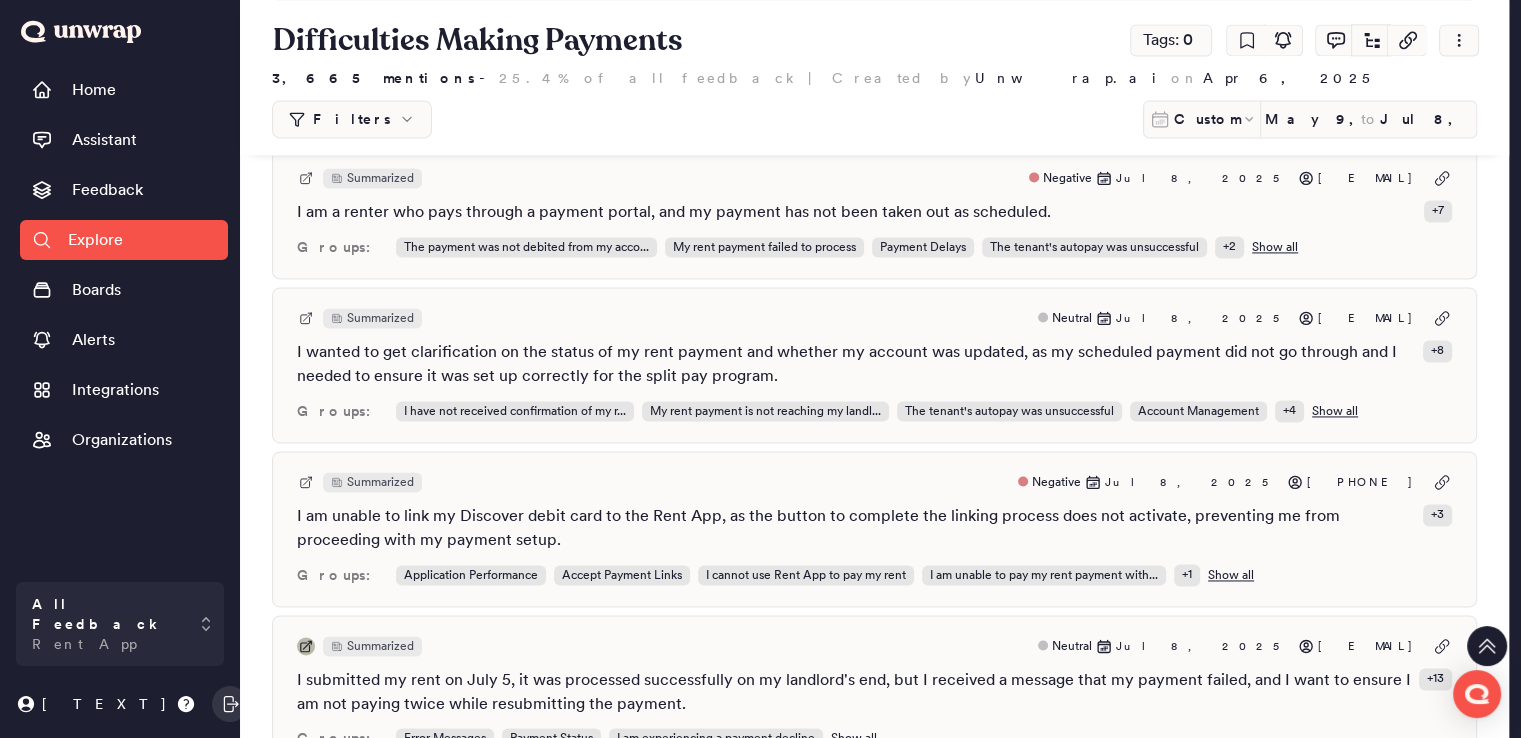 click 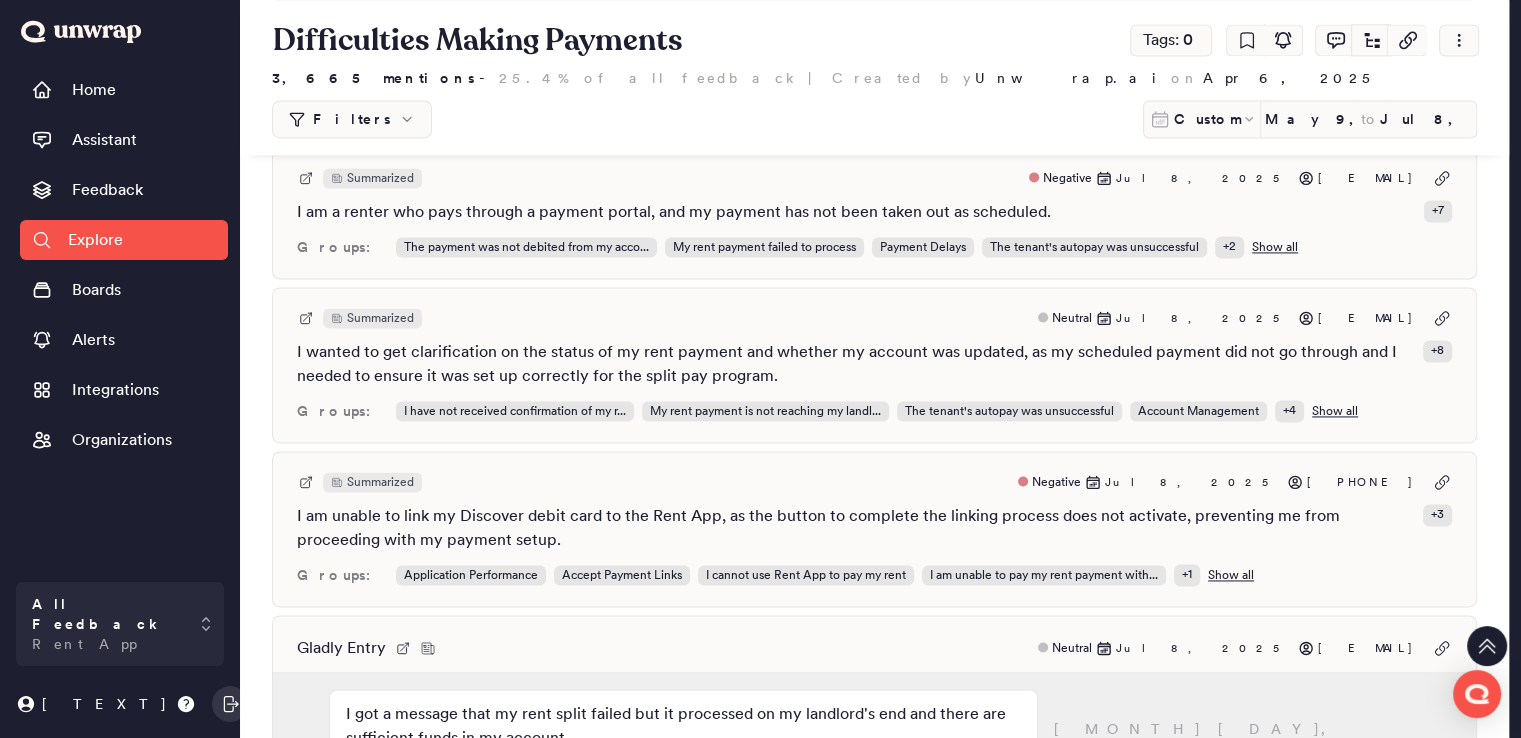 click on "Gladly Entry Neutral [MONTH] [DAY], [YEAR] [EMAIL]" at bounding box center (874, 648) 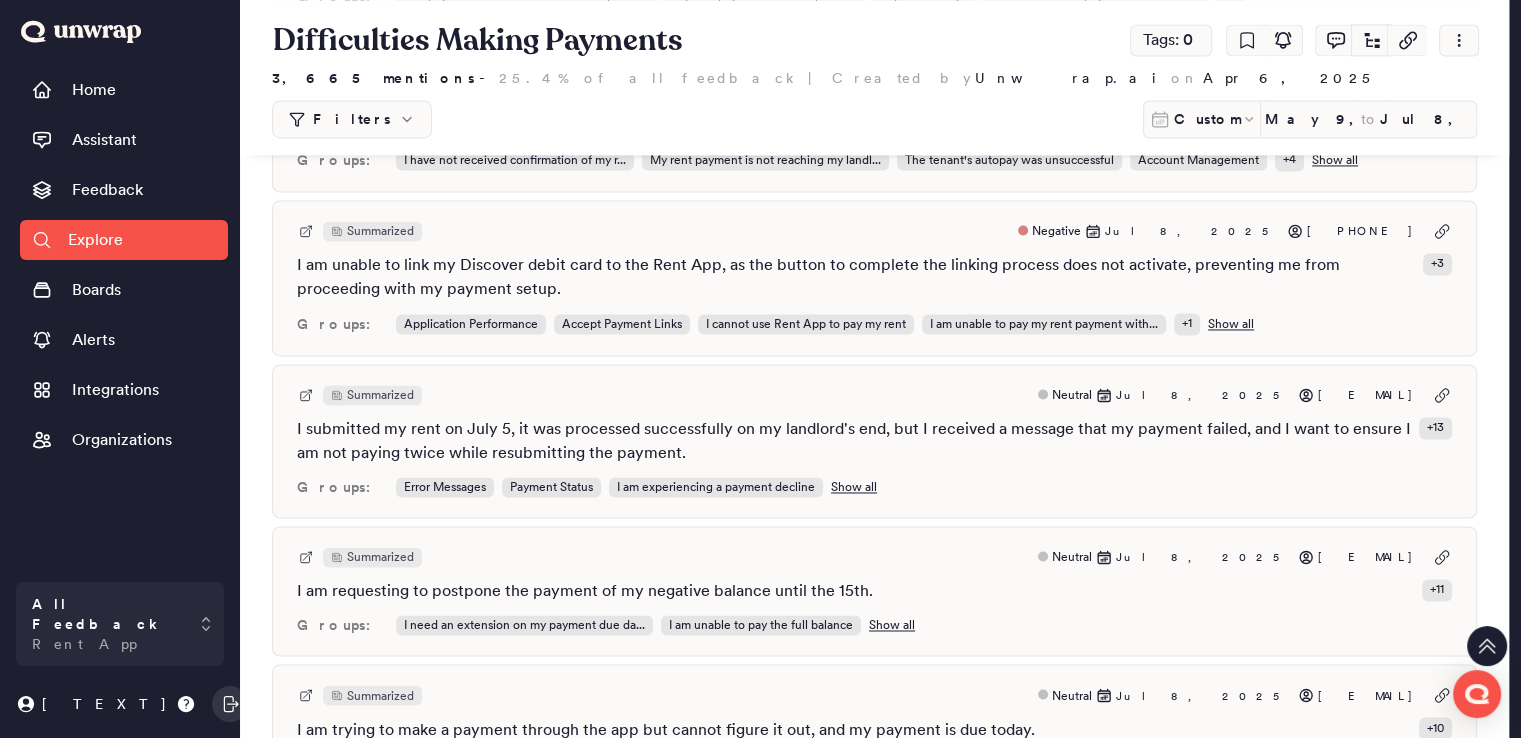 scroll, scrollTop: 3153, scrollLeft: 0, axis: vertical 